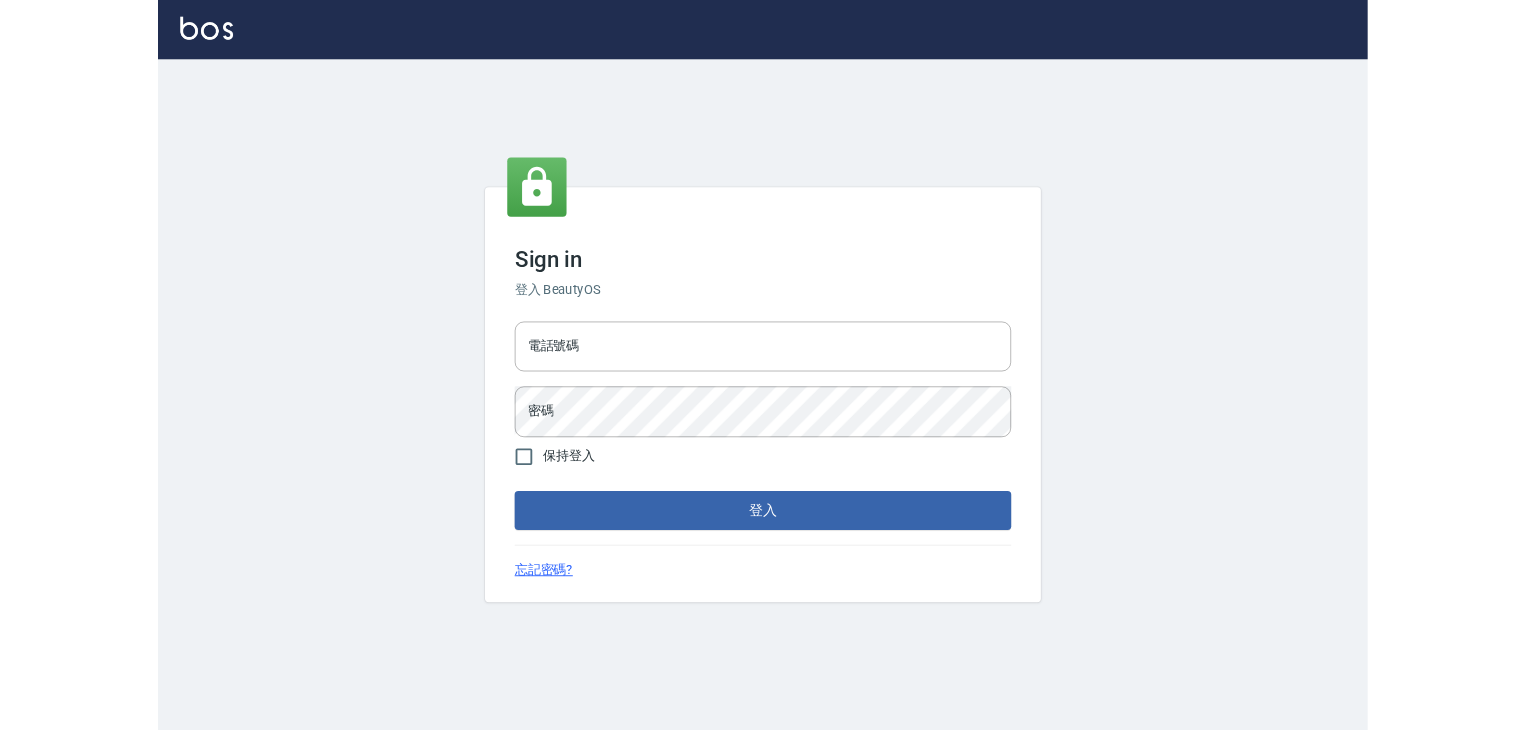 scroll, scrollTop: 0, scrollLeft: 0, axis: both 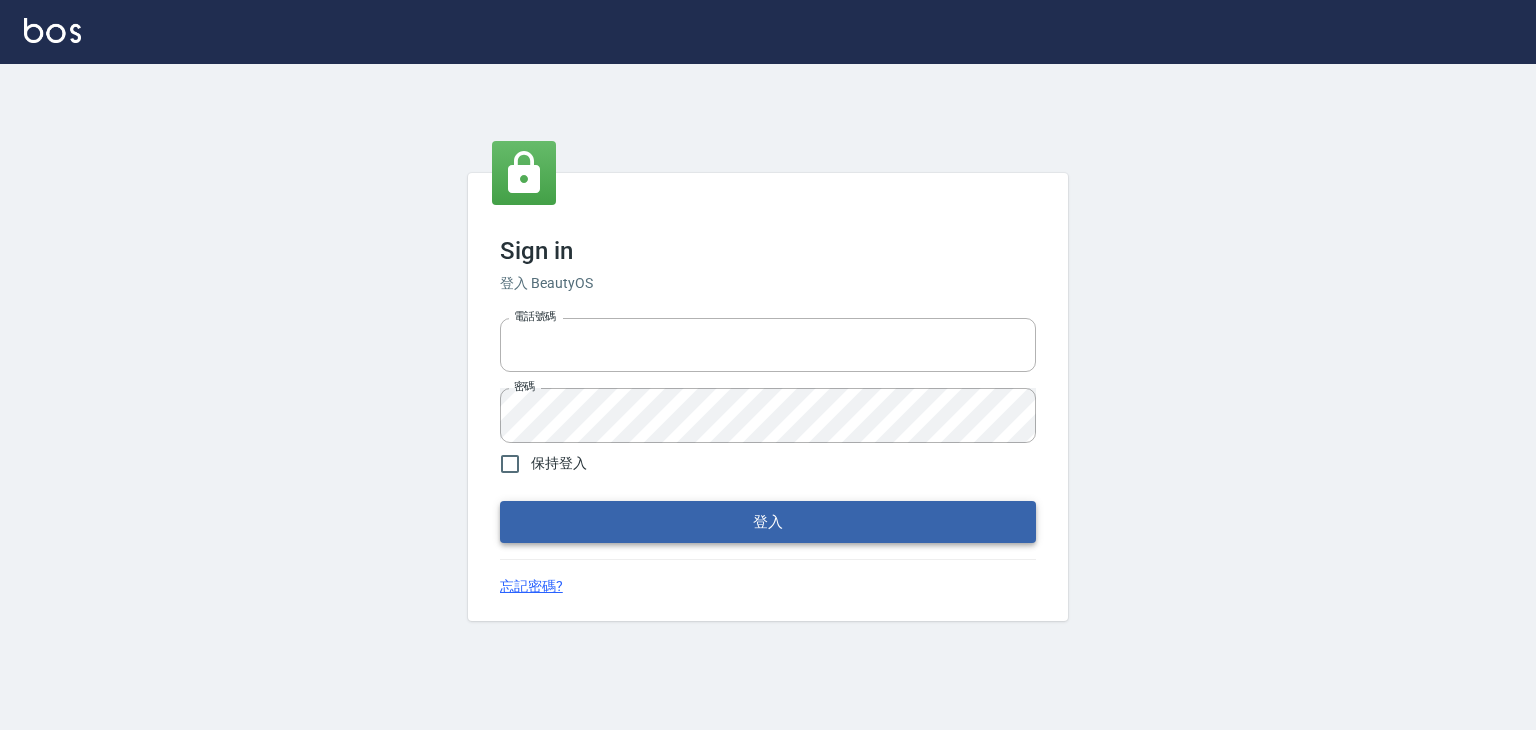 type on "6430581" 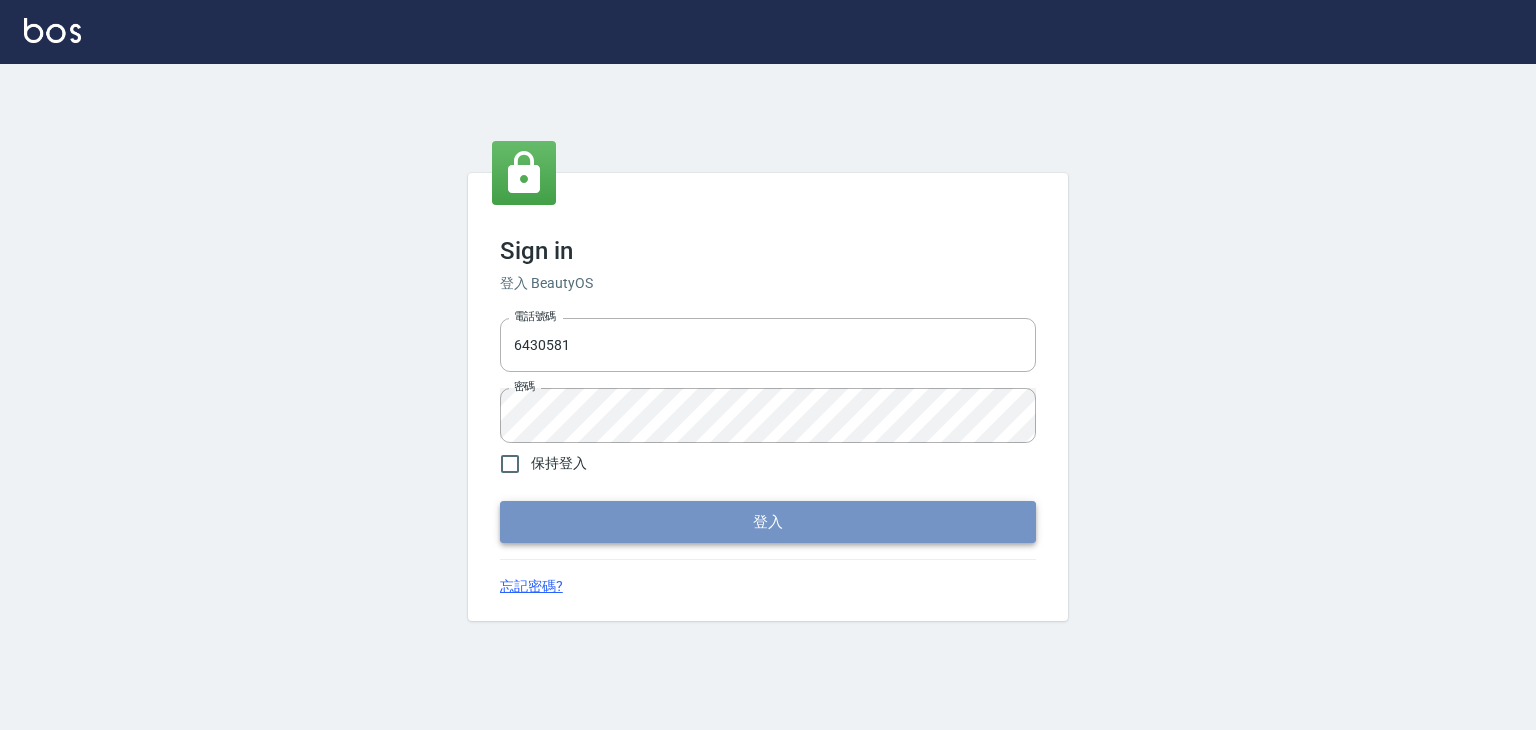 click on "登入" at bounding box center (768, 522) 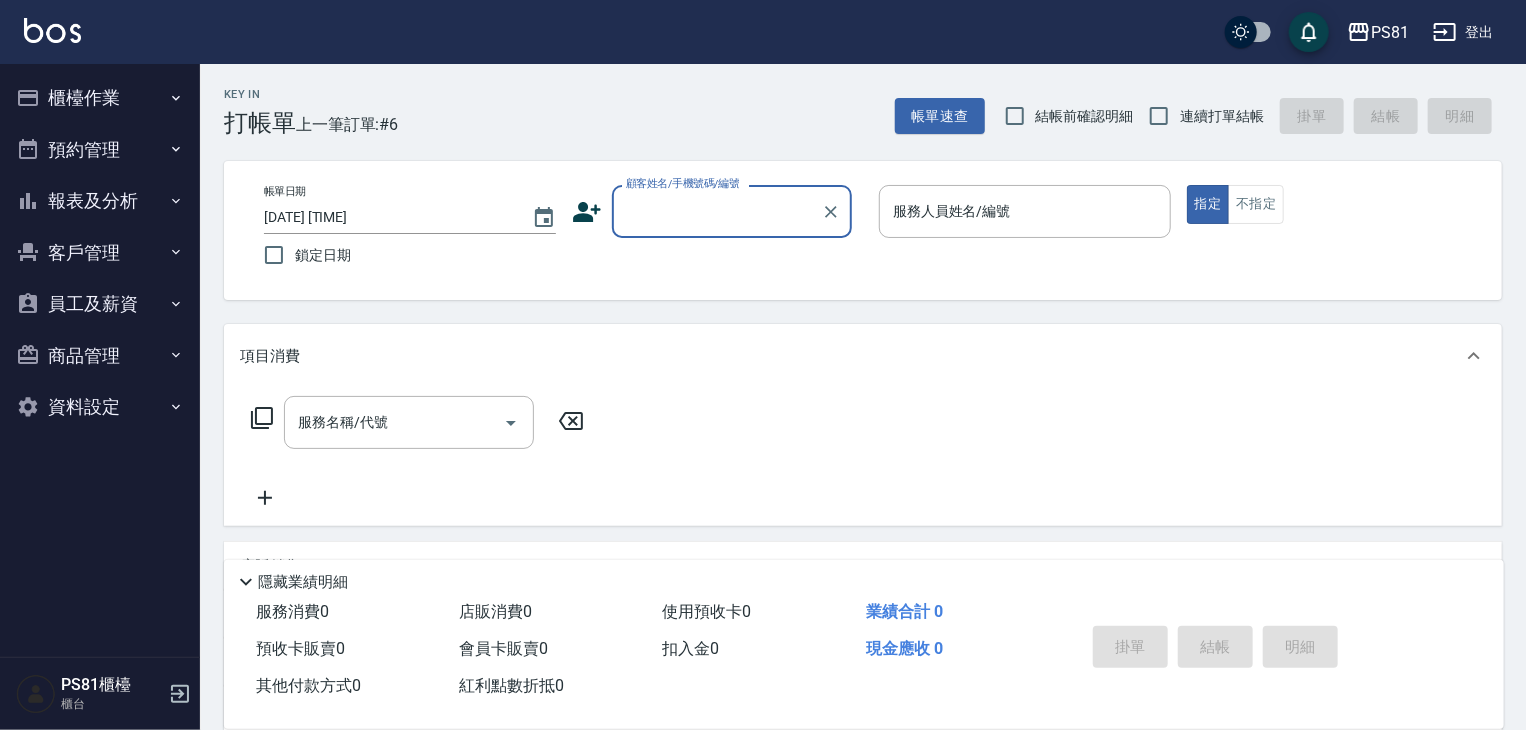 click on "報表及分析" at bounding box center [100, 201] 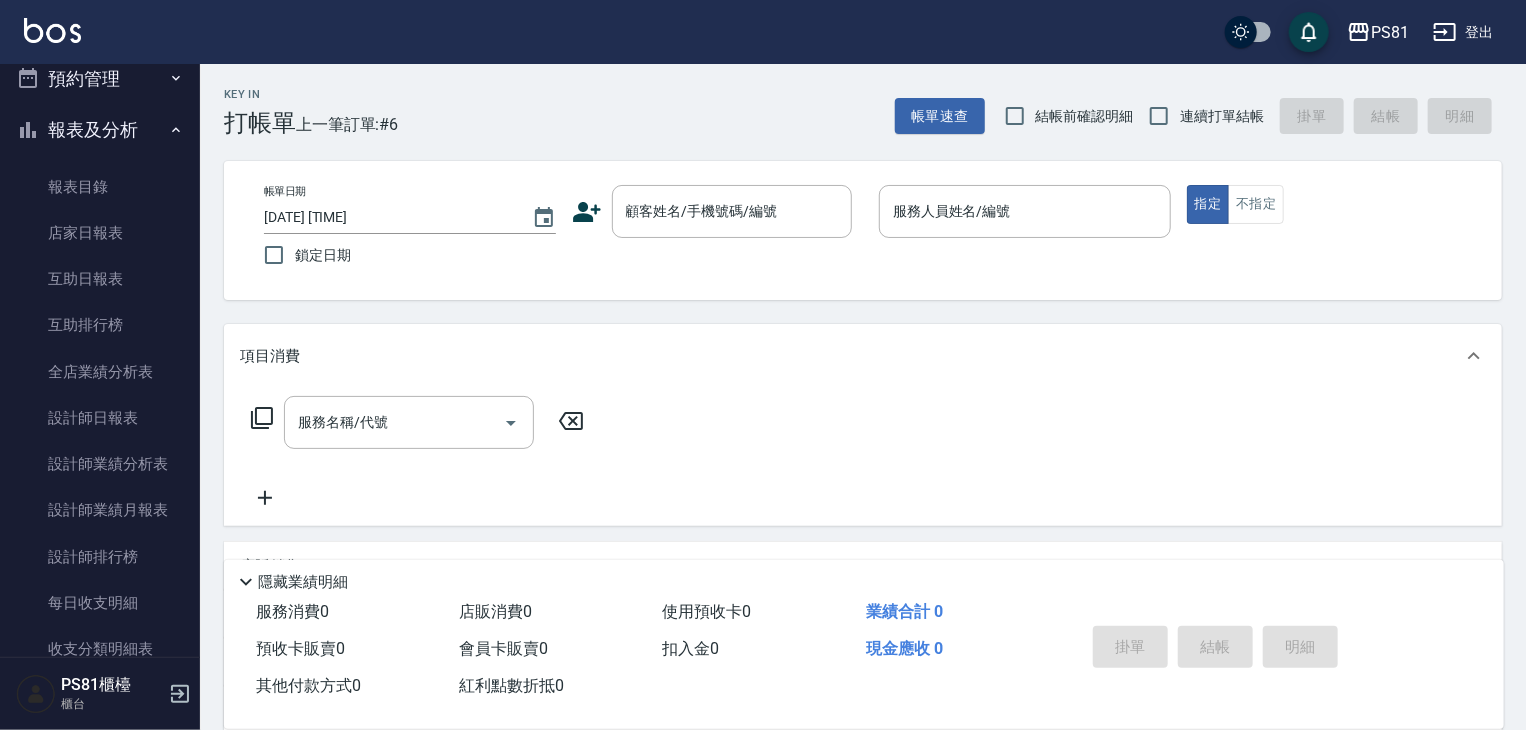 scroll, scrollTop: 0, scrollLeft: 0, axis: both 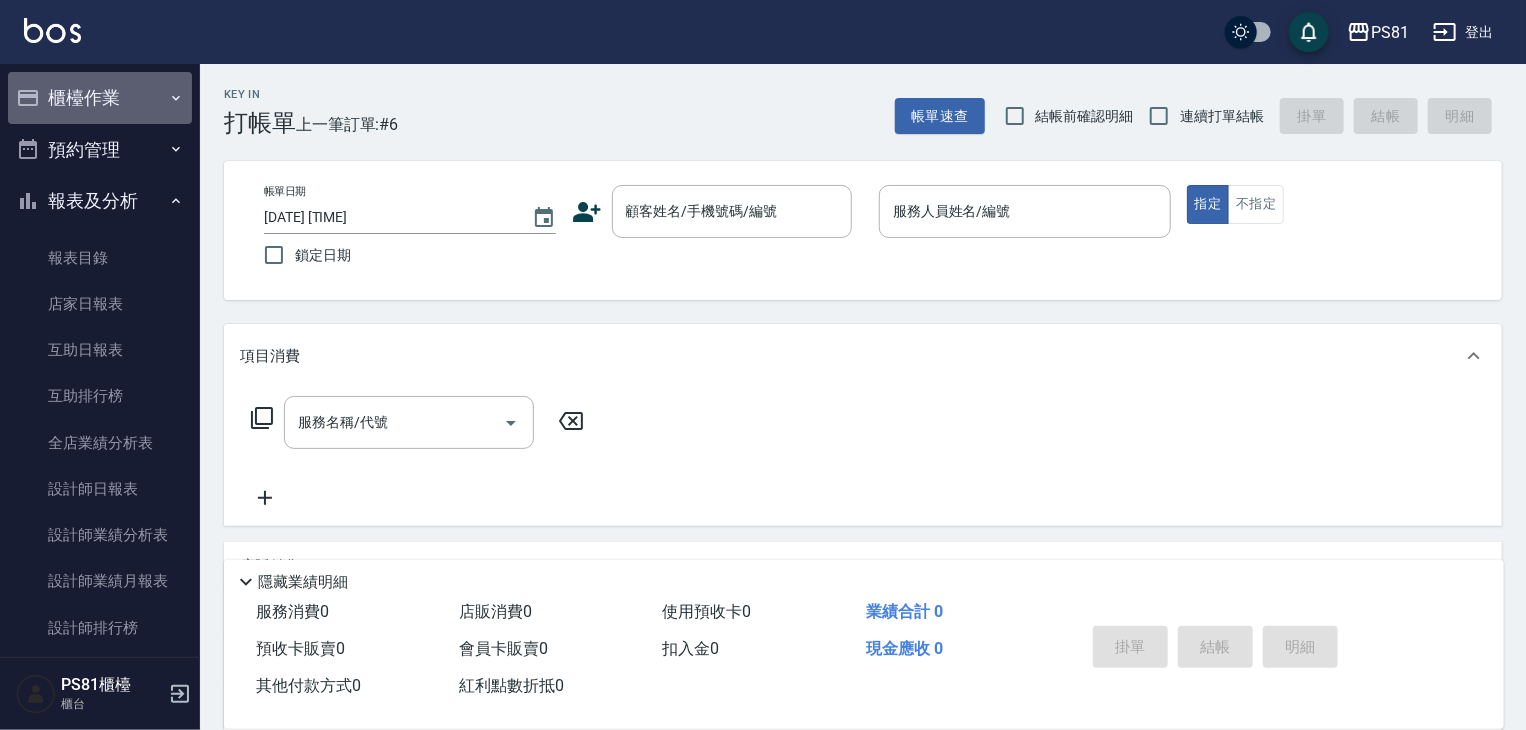click on "櫃檯作業" at bounding box center (100, 98) 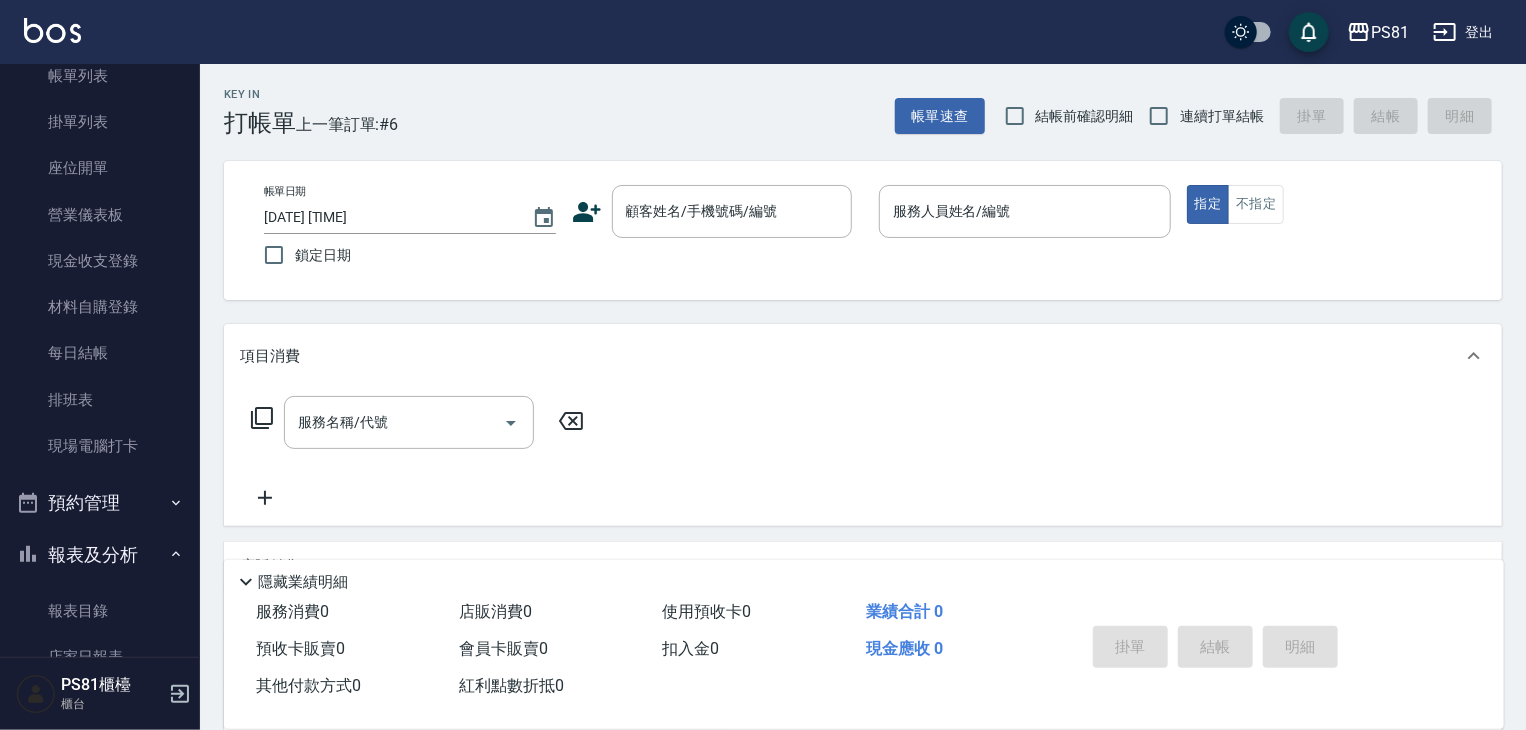 scroll, scrollTop: 300, scrollLeft: 0, axis: vertical 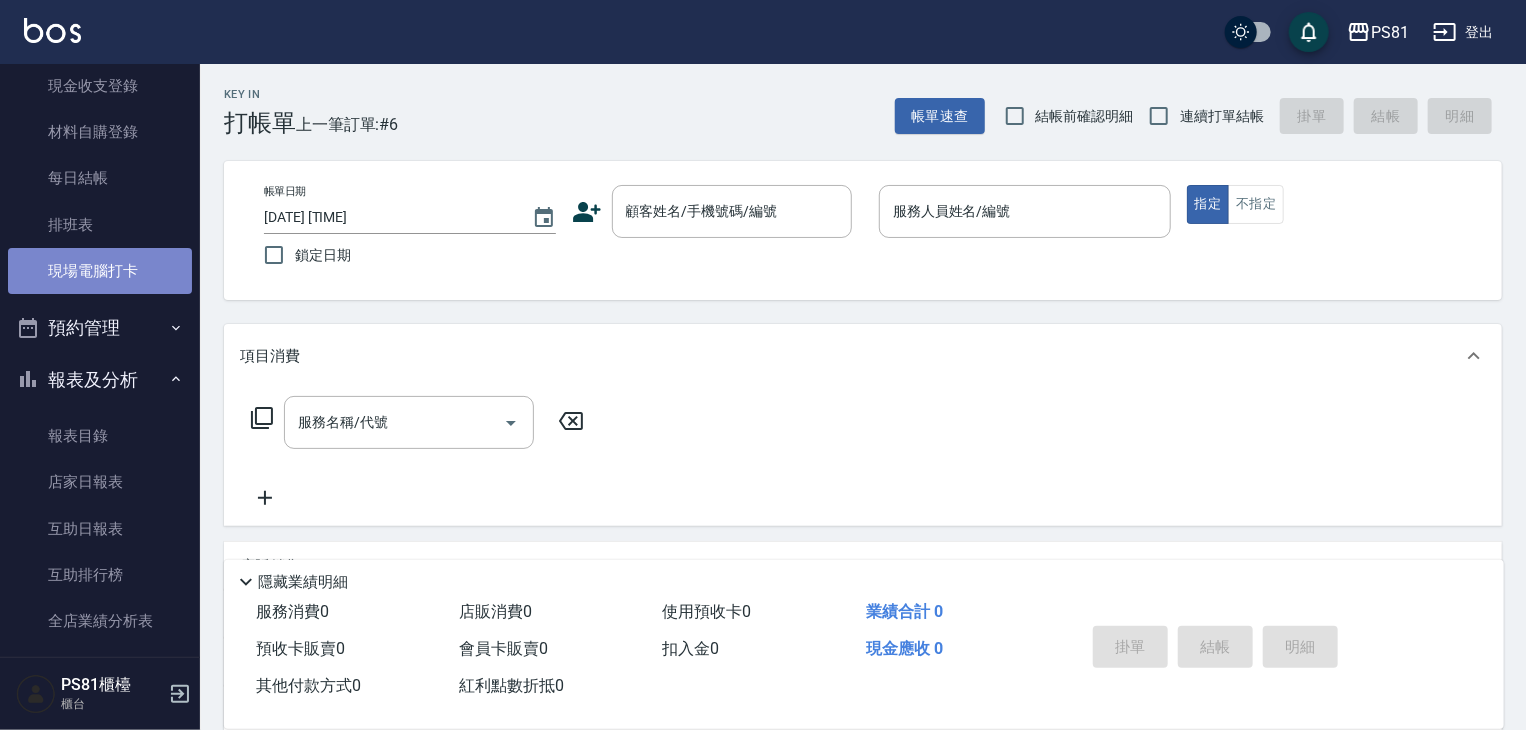 click on "現場電腦打卡" at bounding box center [100, 271] 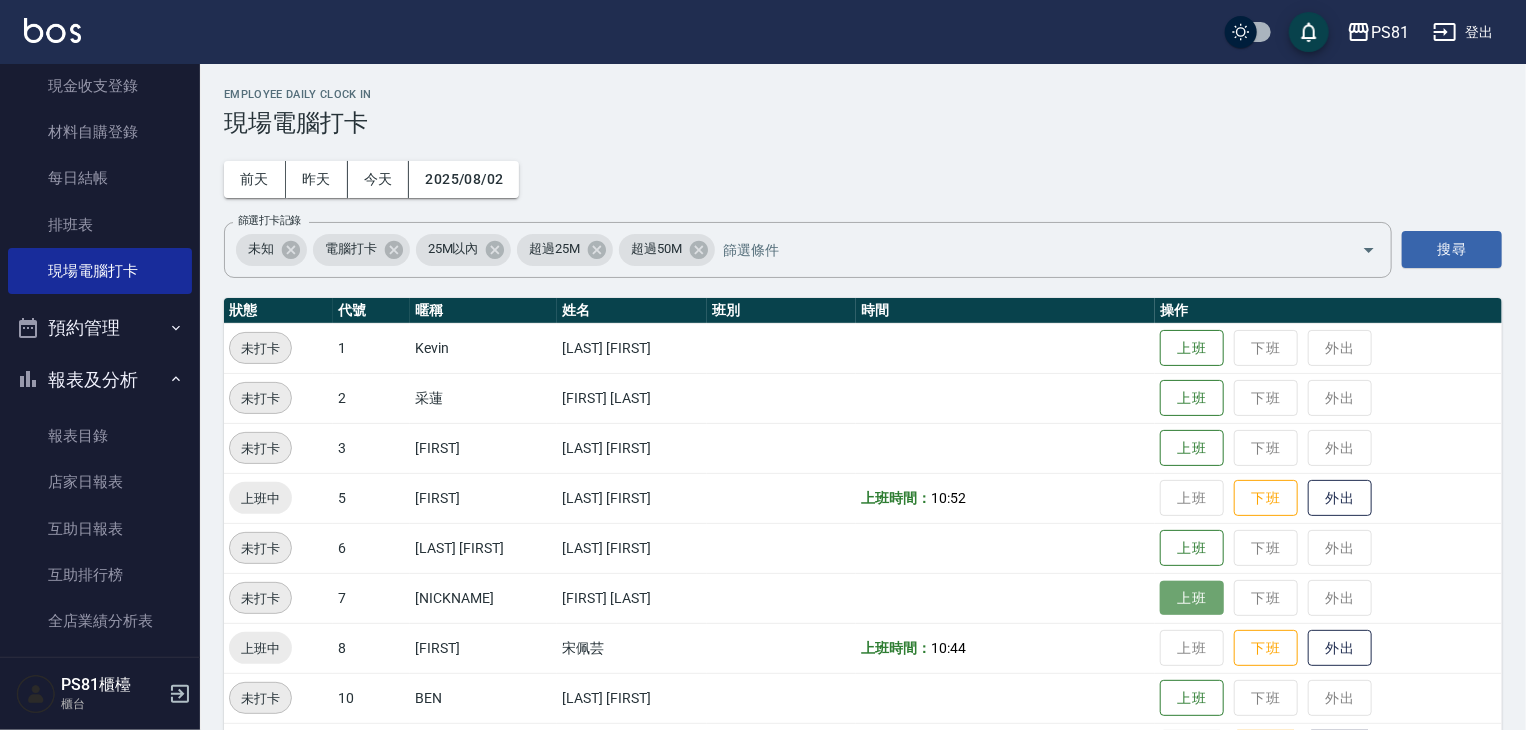 click on "上班" at bounding box center [1192, 598] 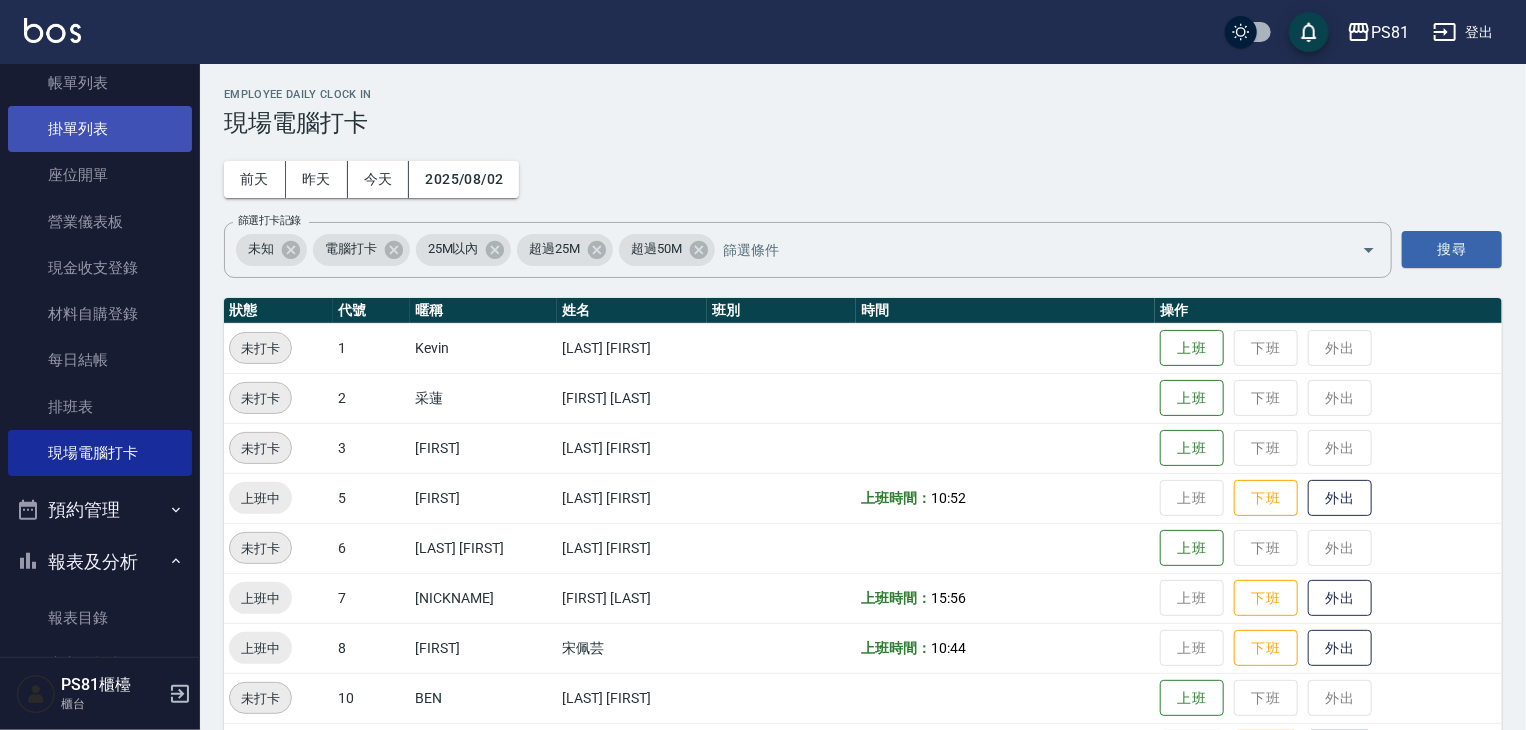 scroll, scrollTop: 0, scrollLeft: 0, axis: both 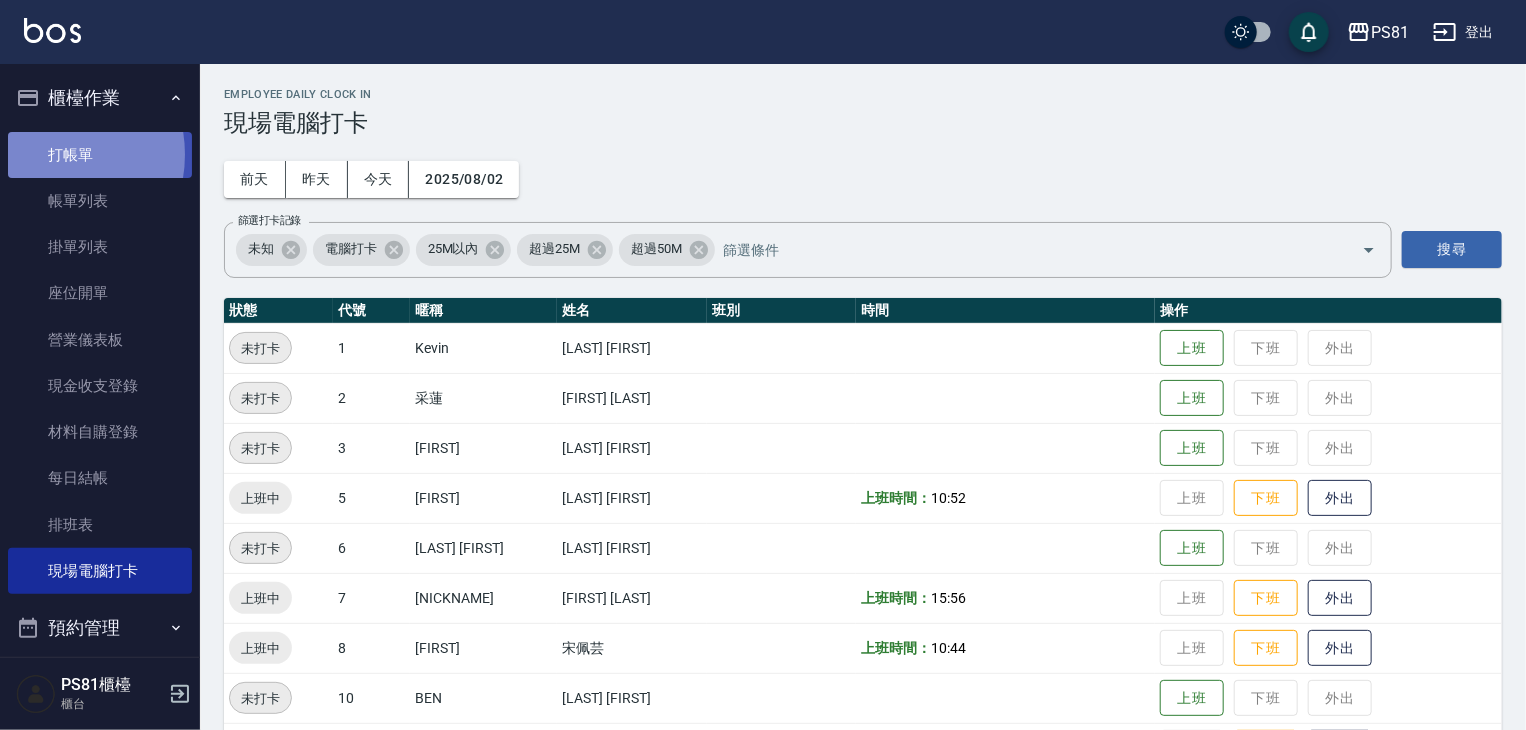 click on "打帳單" at bounding box center (100, 155) 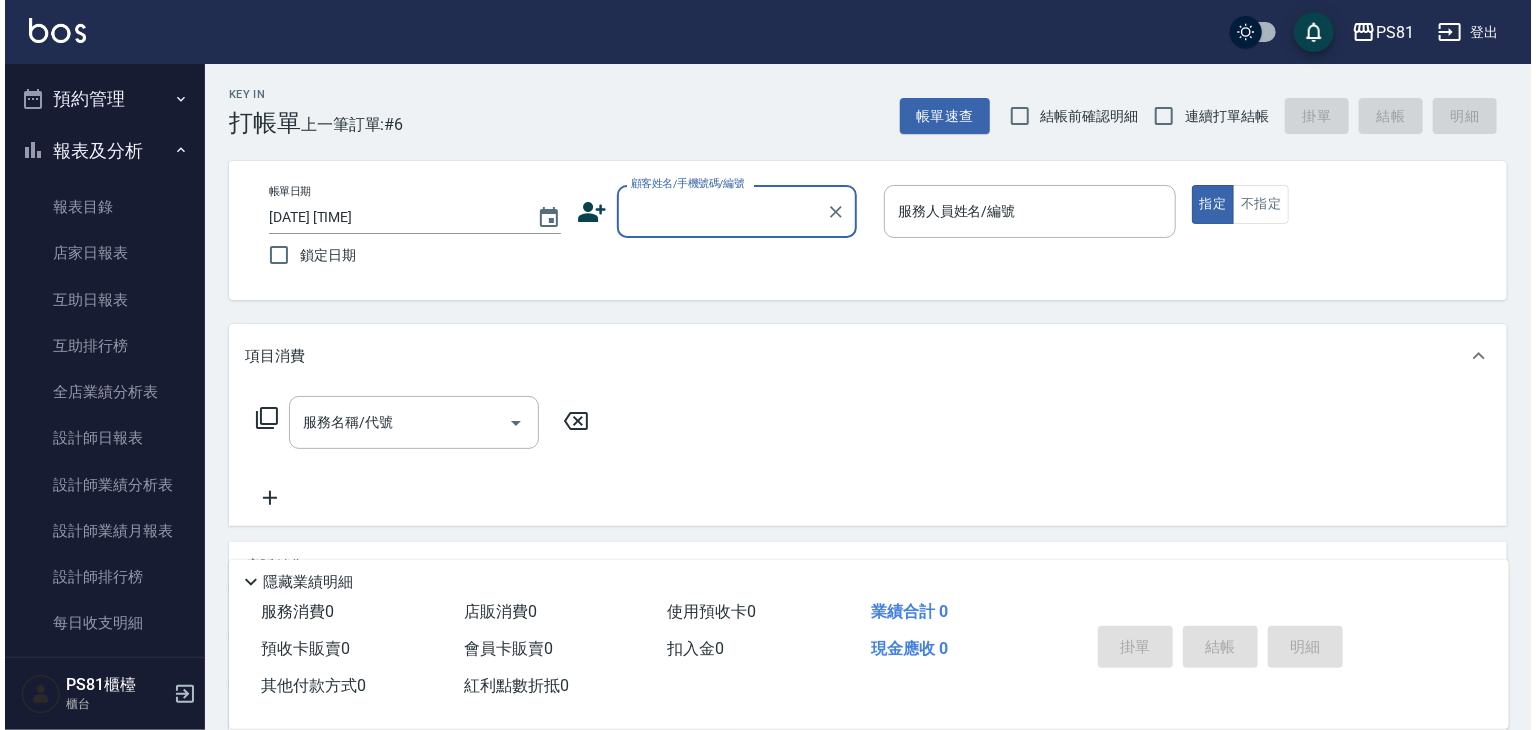 scroll, scrollTop: 300, scrollLeft: 0, axis: vertical 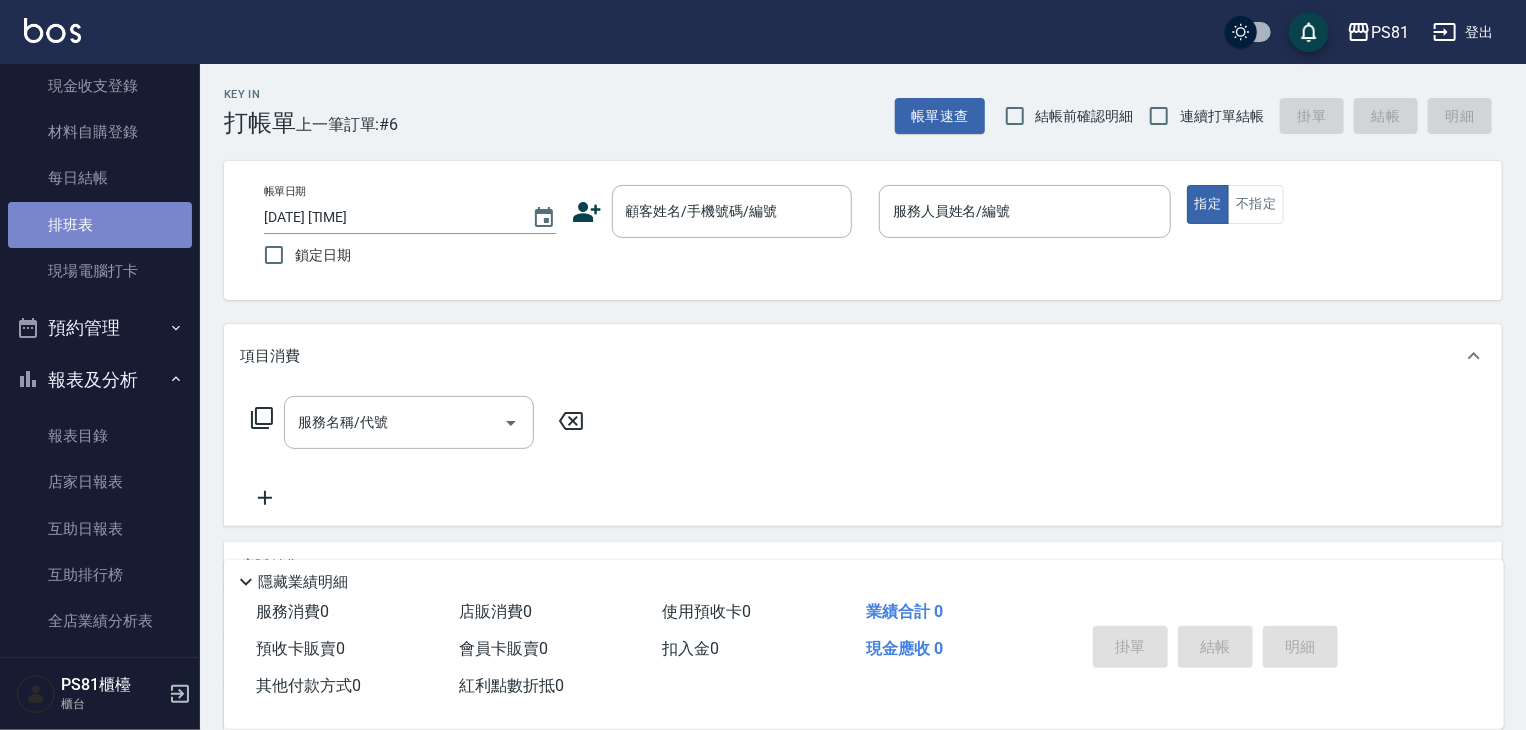 click on "排班表" at bounding box center [100, 225] 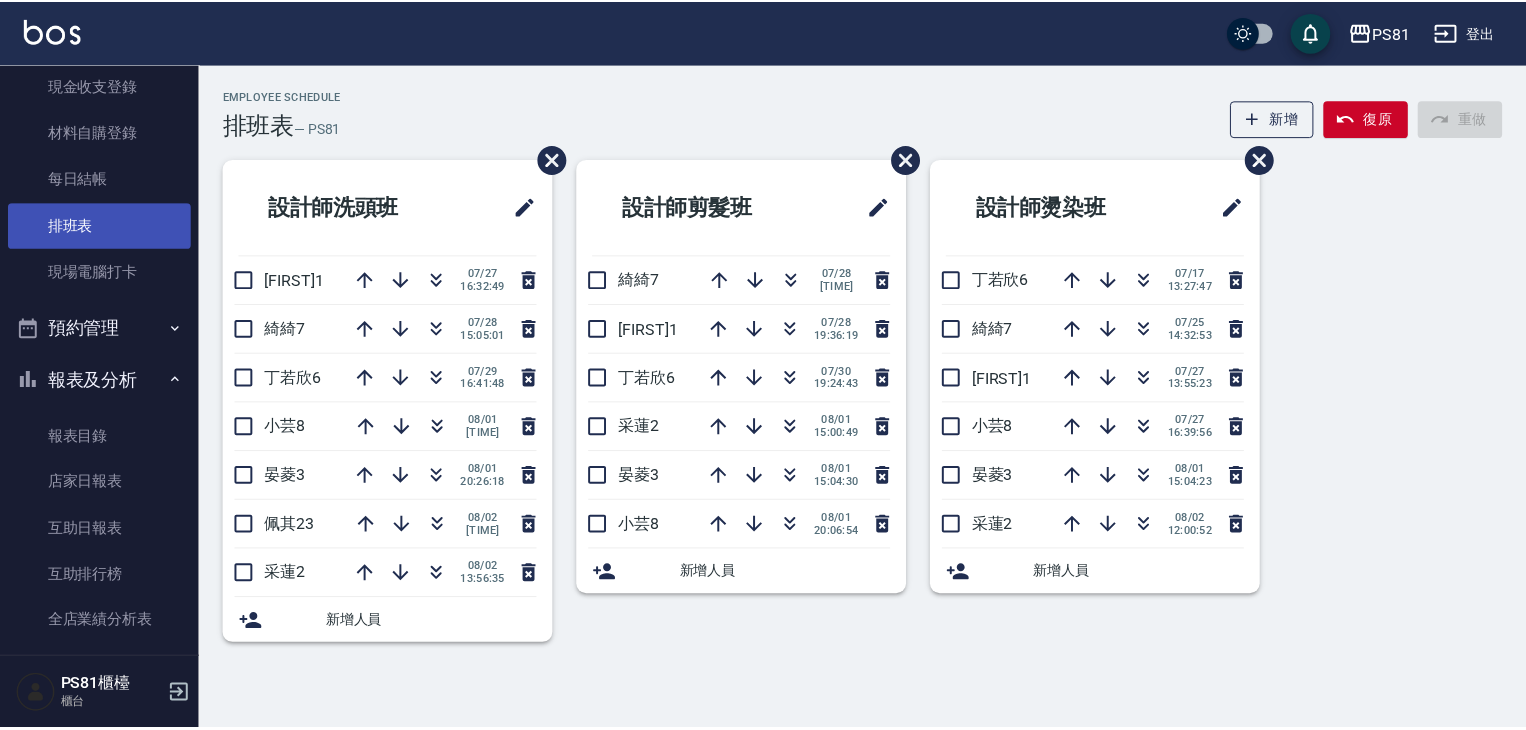 scroll, scrollTop: 0, scrollLeft: 0, axis: both 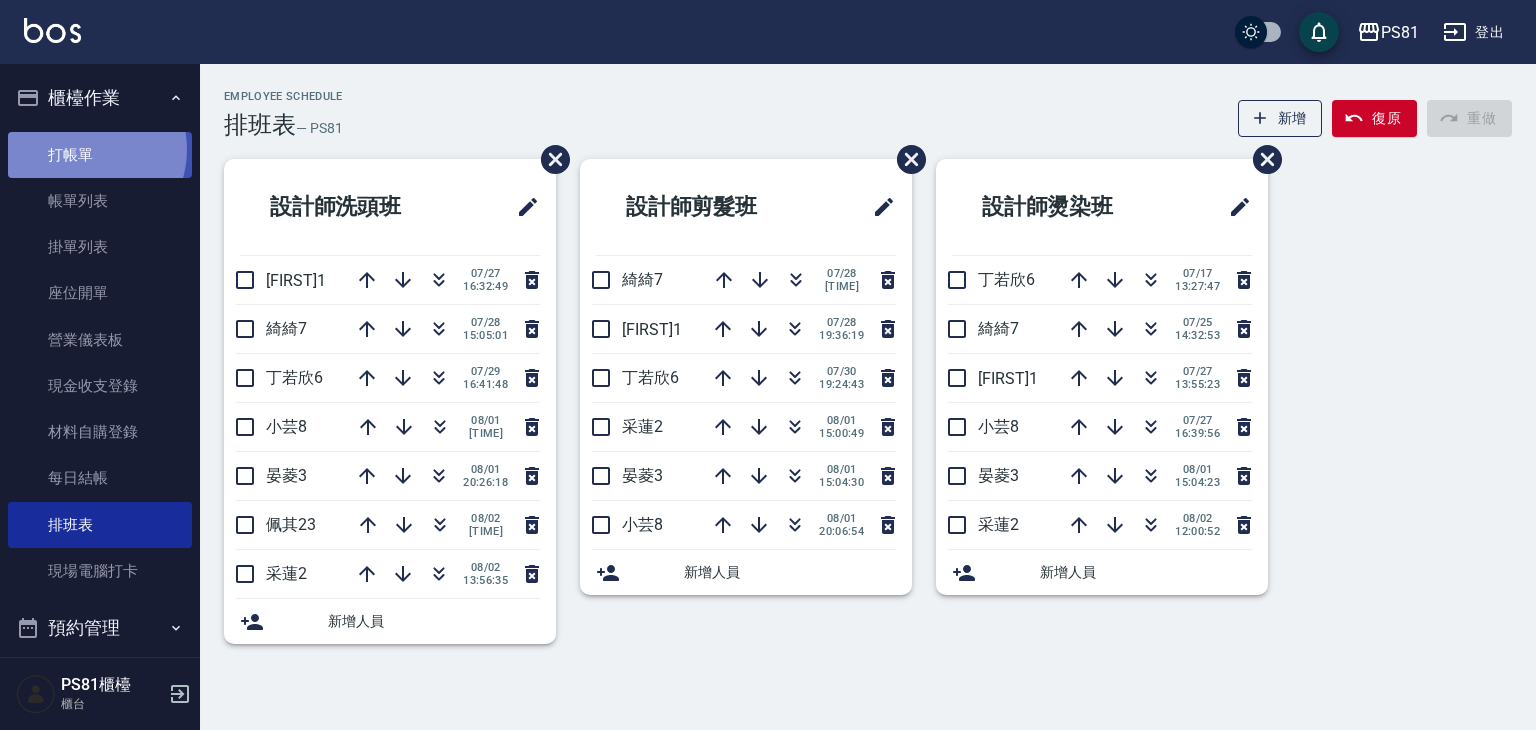 click on "打帳單" at bounding box center (100, 155) 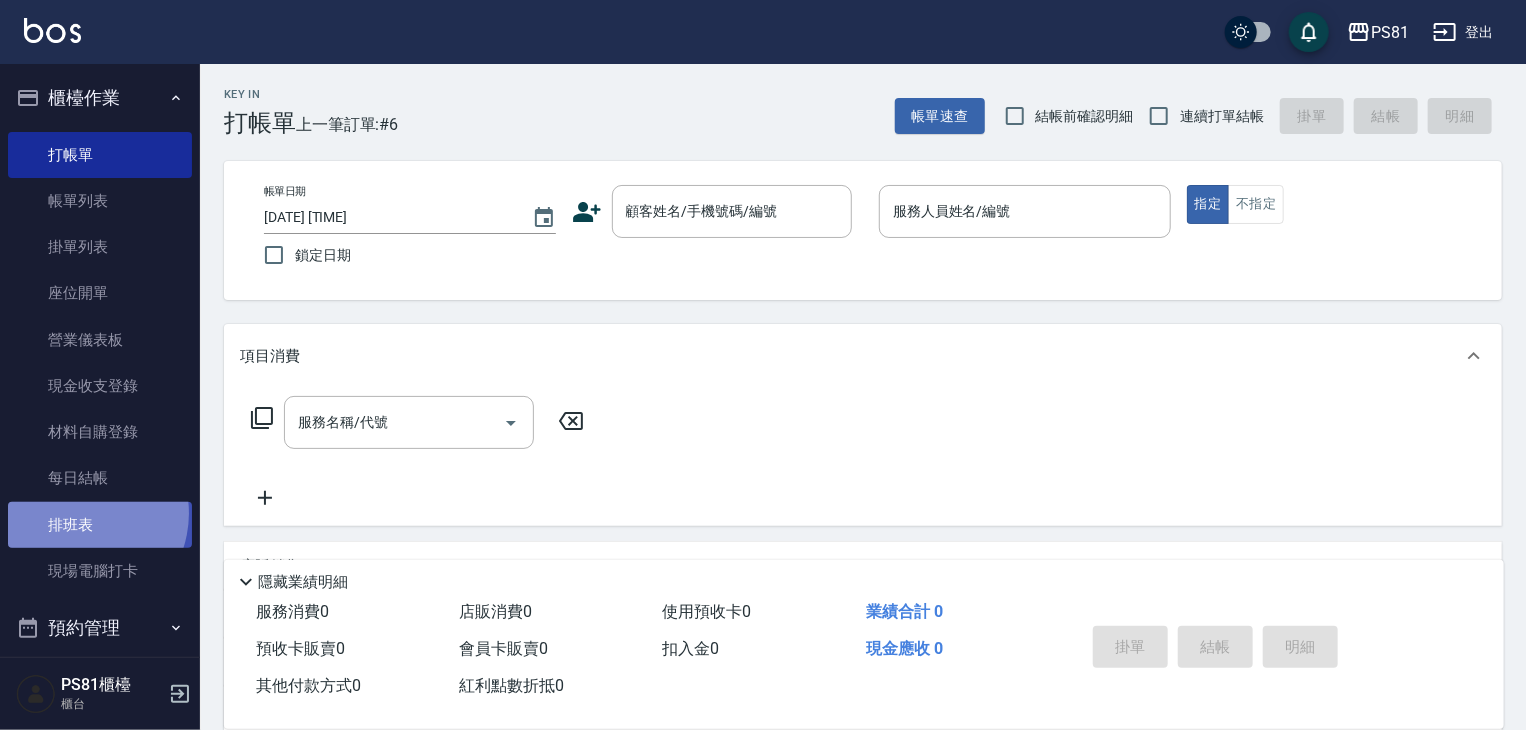 click on "排班表" at bounding box center (100, 525) 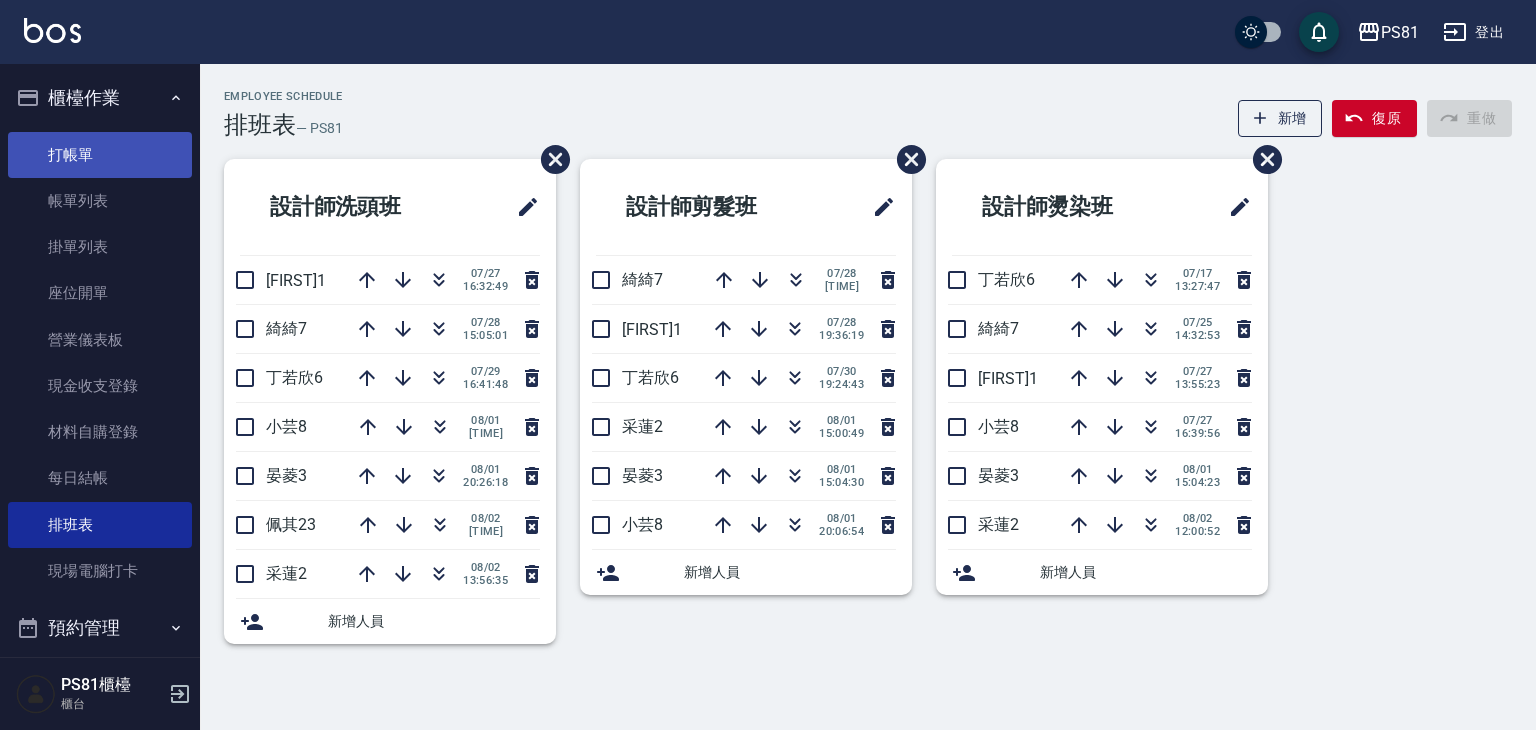 click on "打帳單" at bounding box center (100, 155) 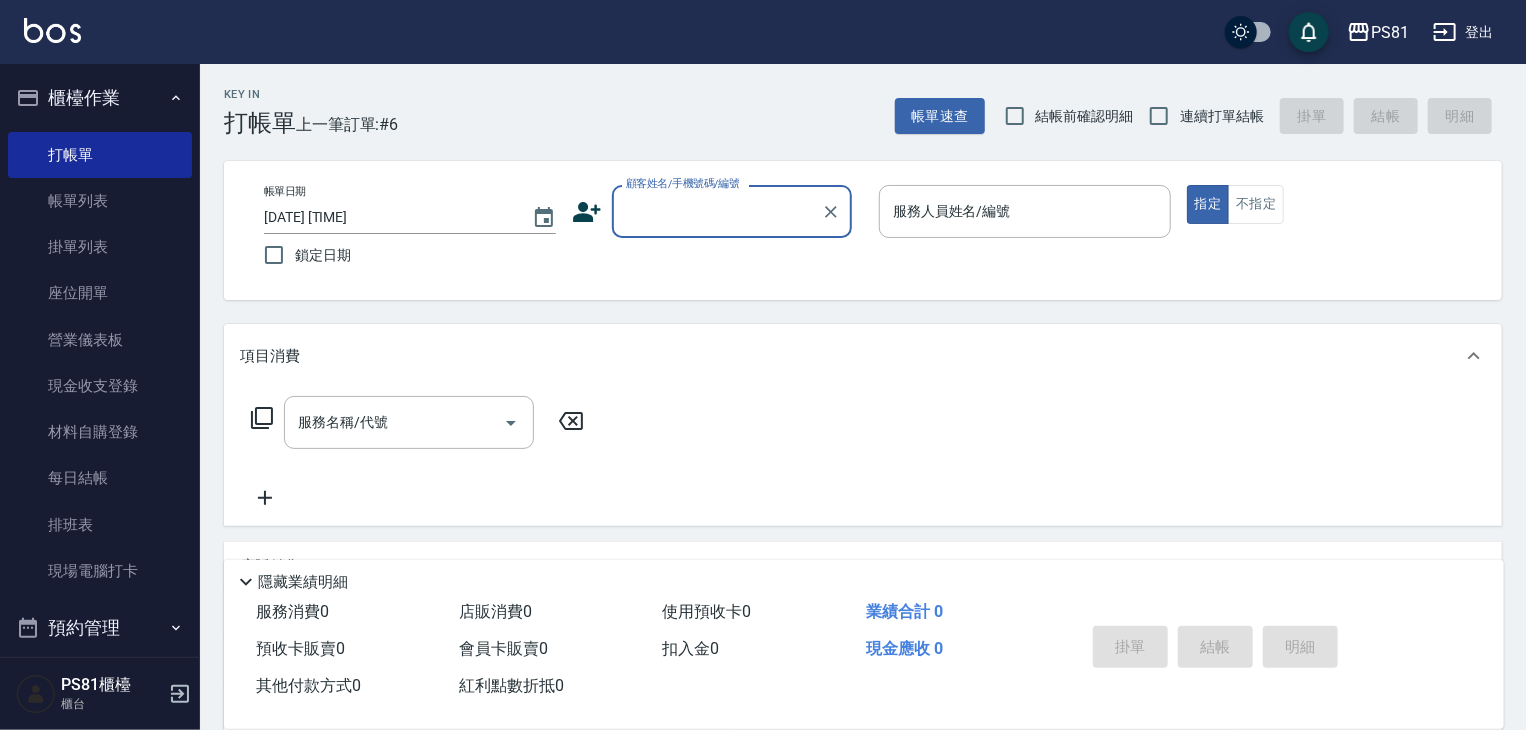 click 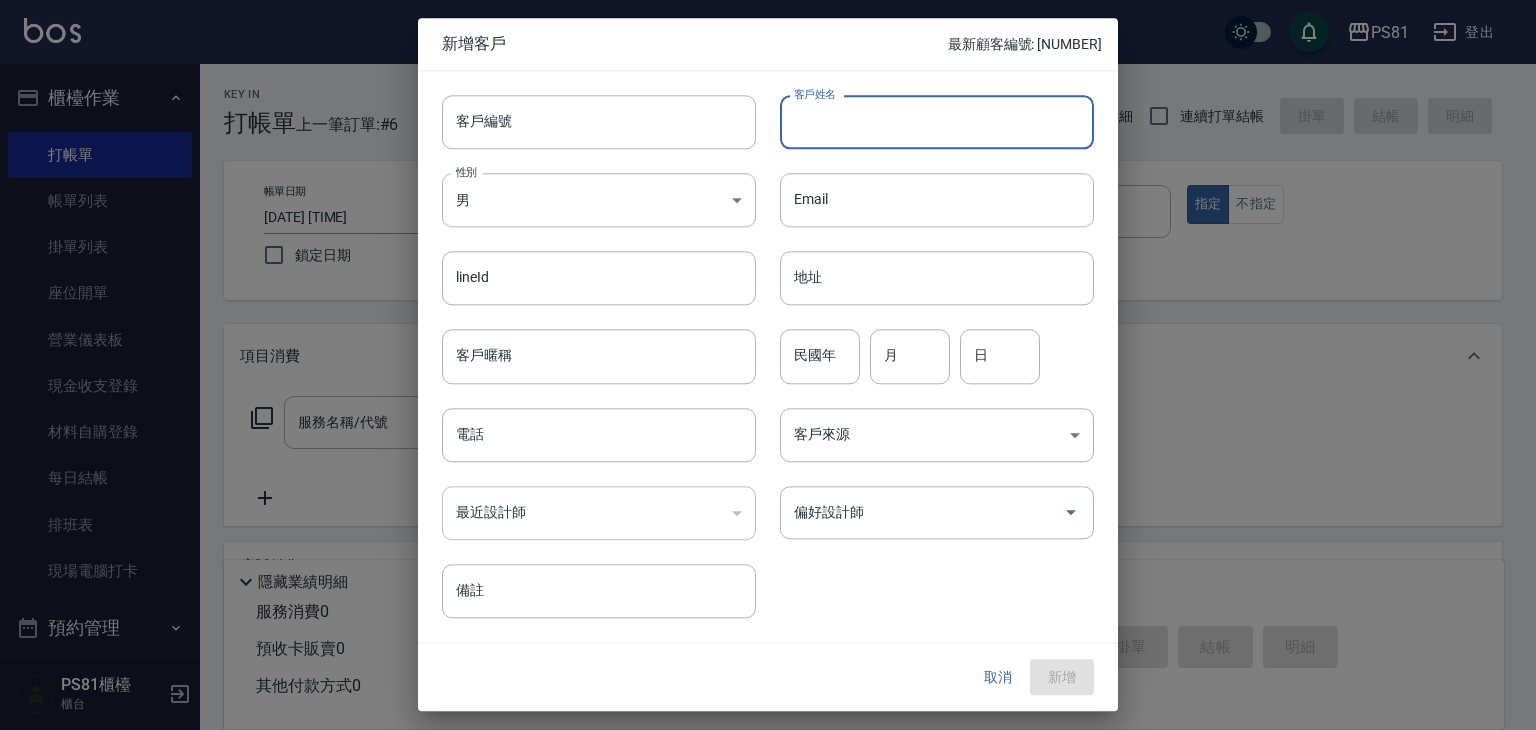 click on "客戶姓名" at bounding box center [937, 122] 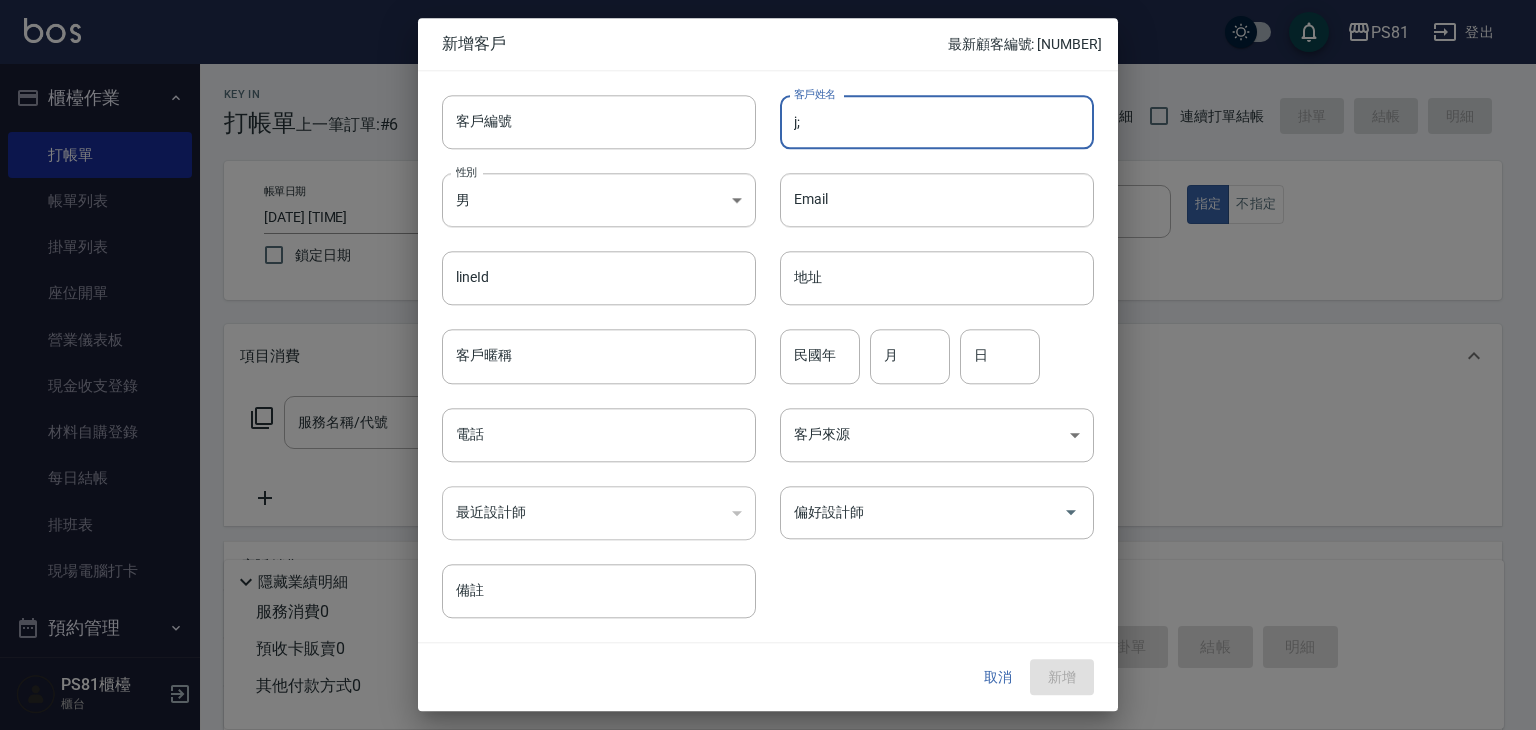 type on "j" 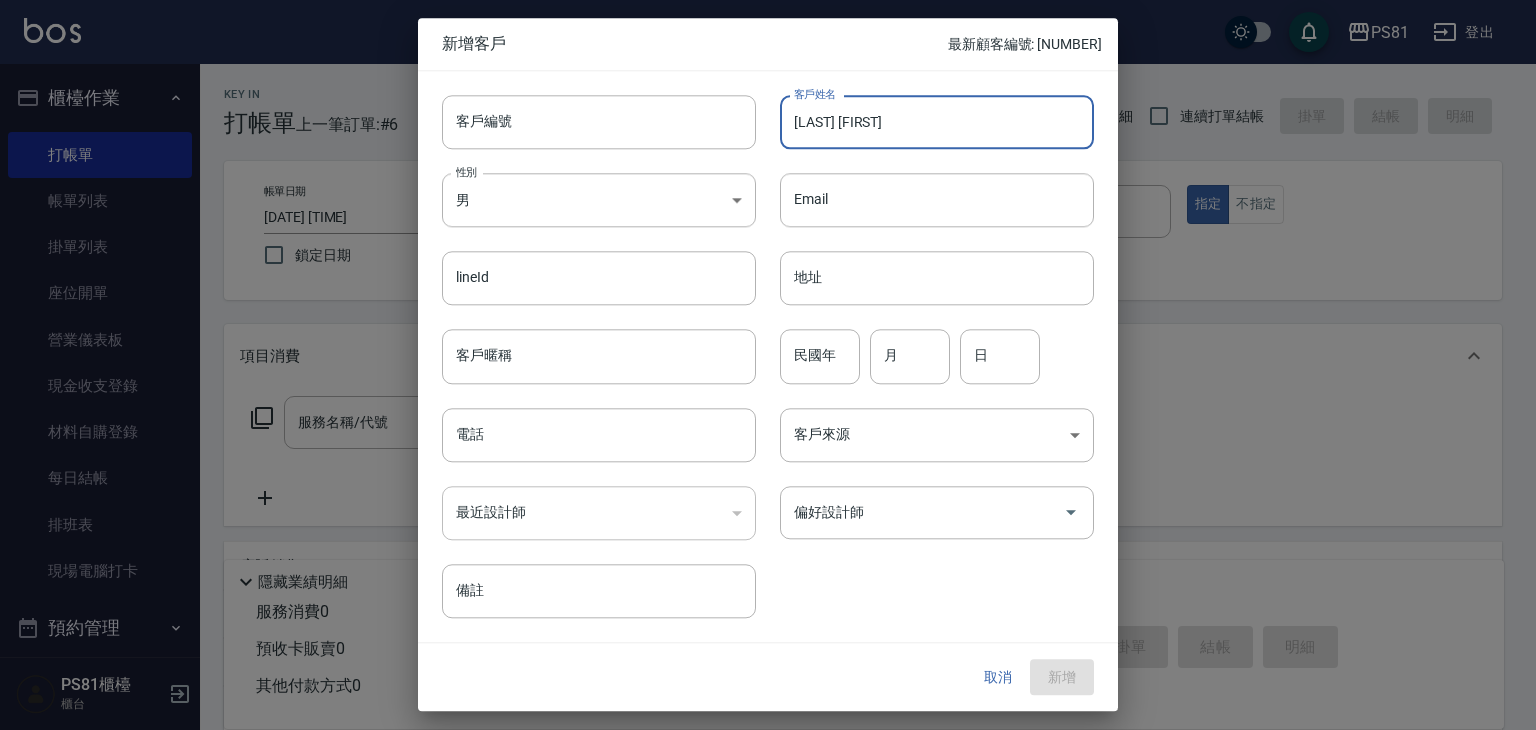 type on "[LAST] [FIRST]" 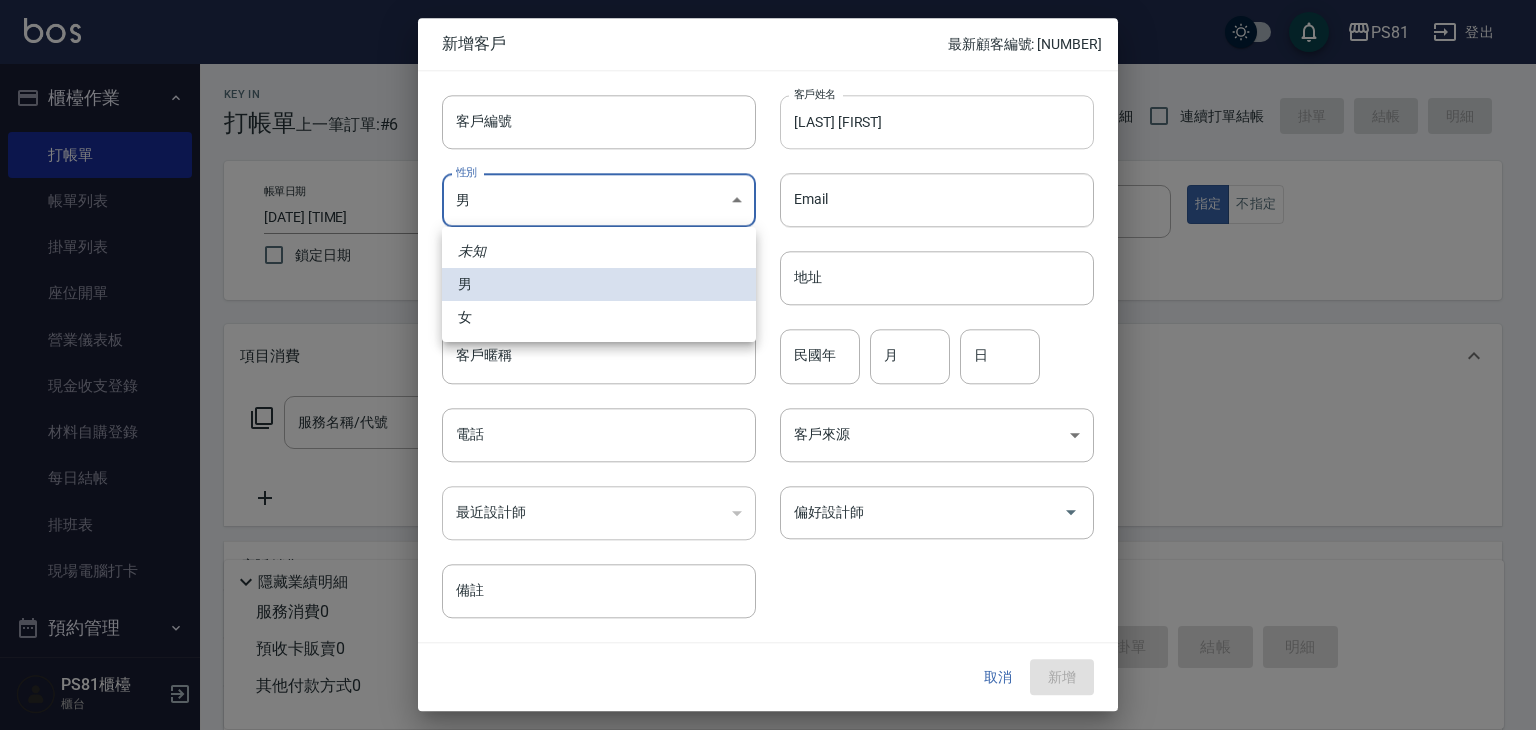 type 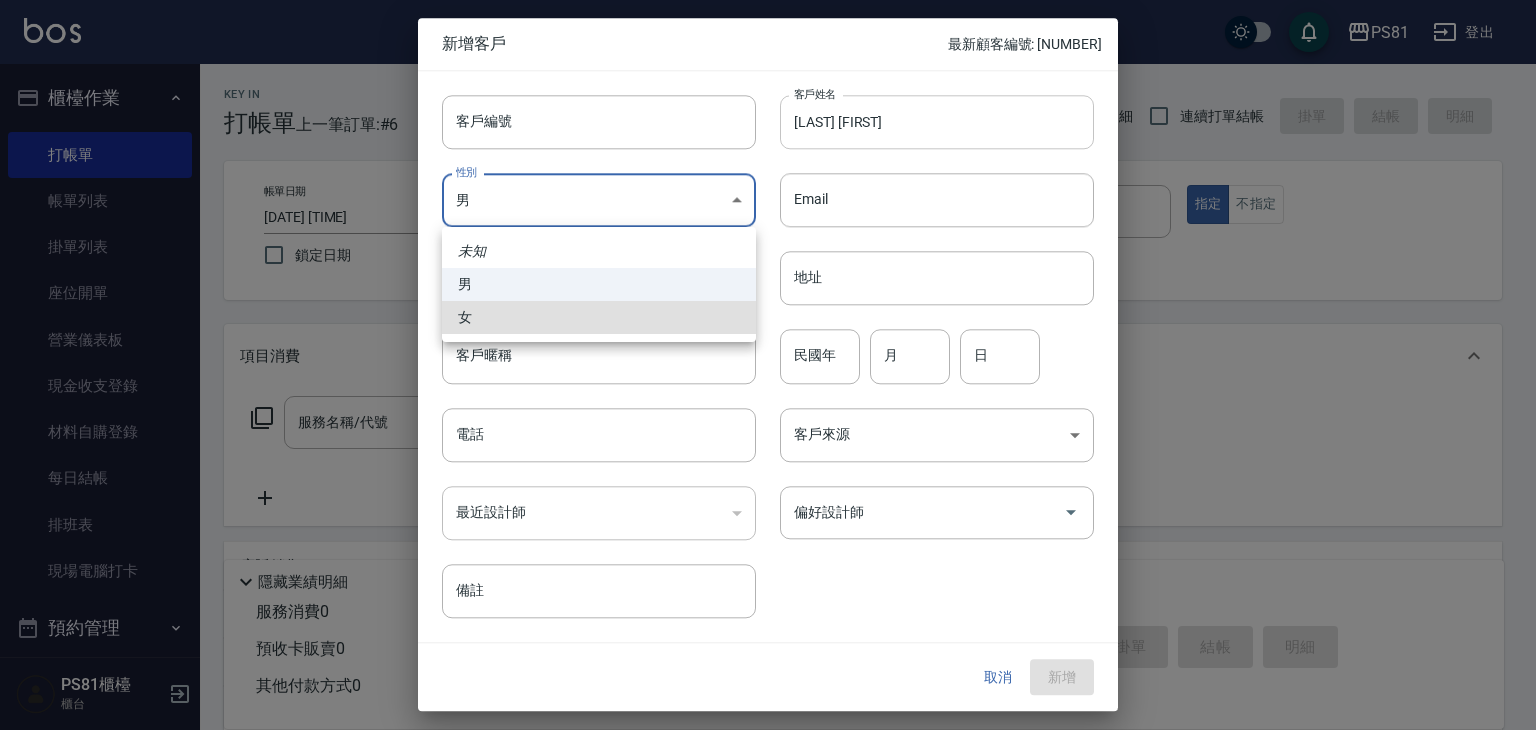 type on "FEMALE" 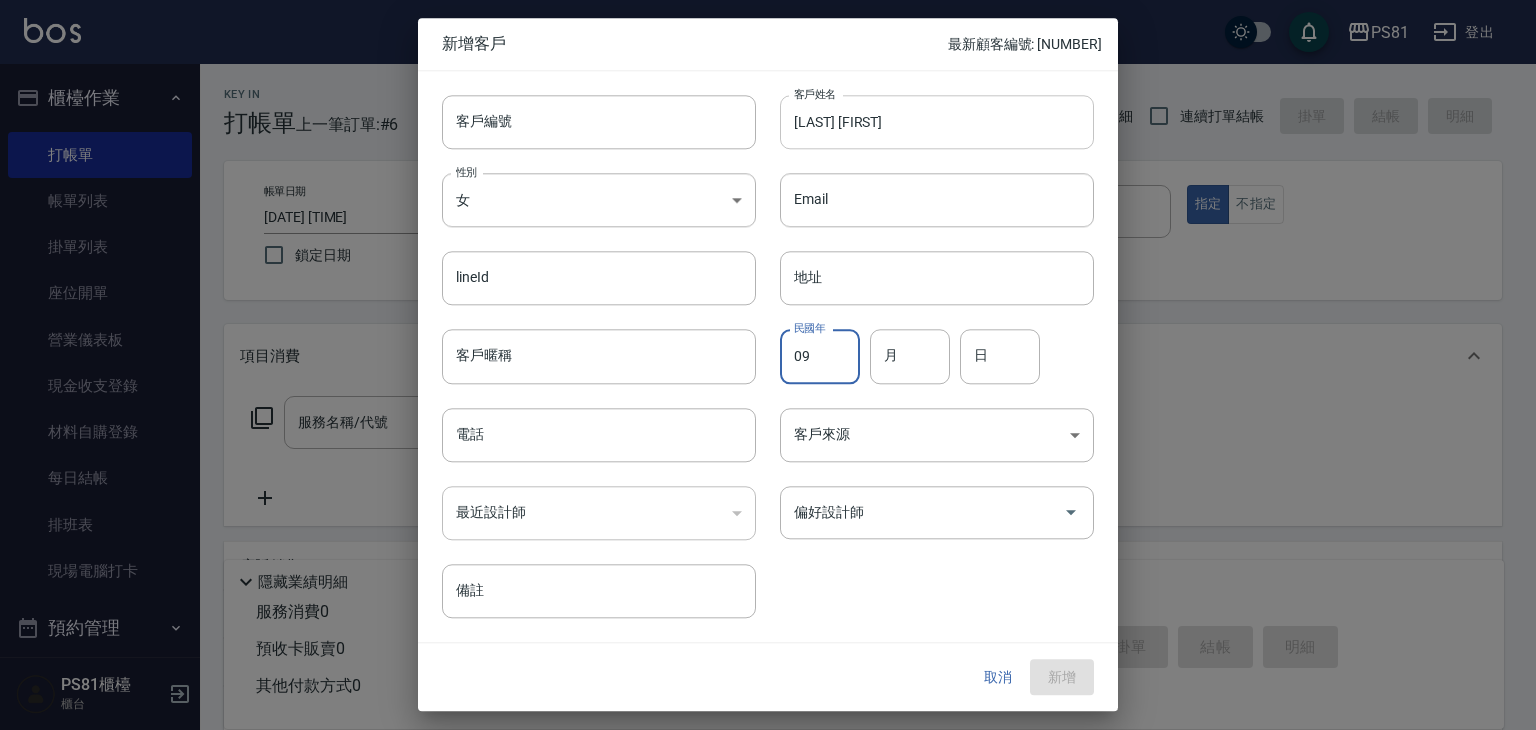 type on "0" 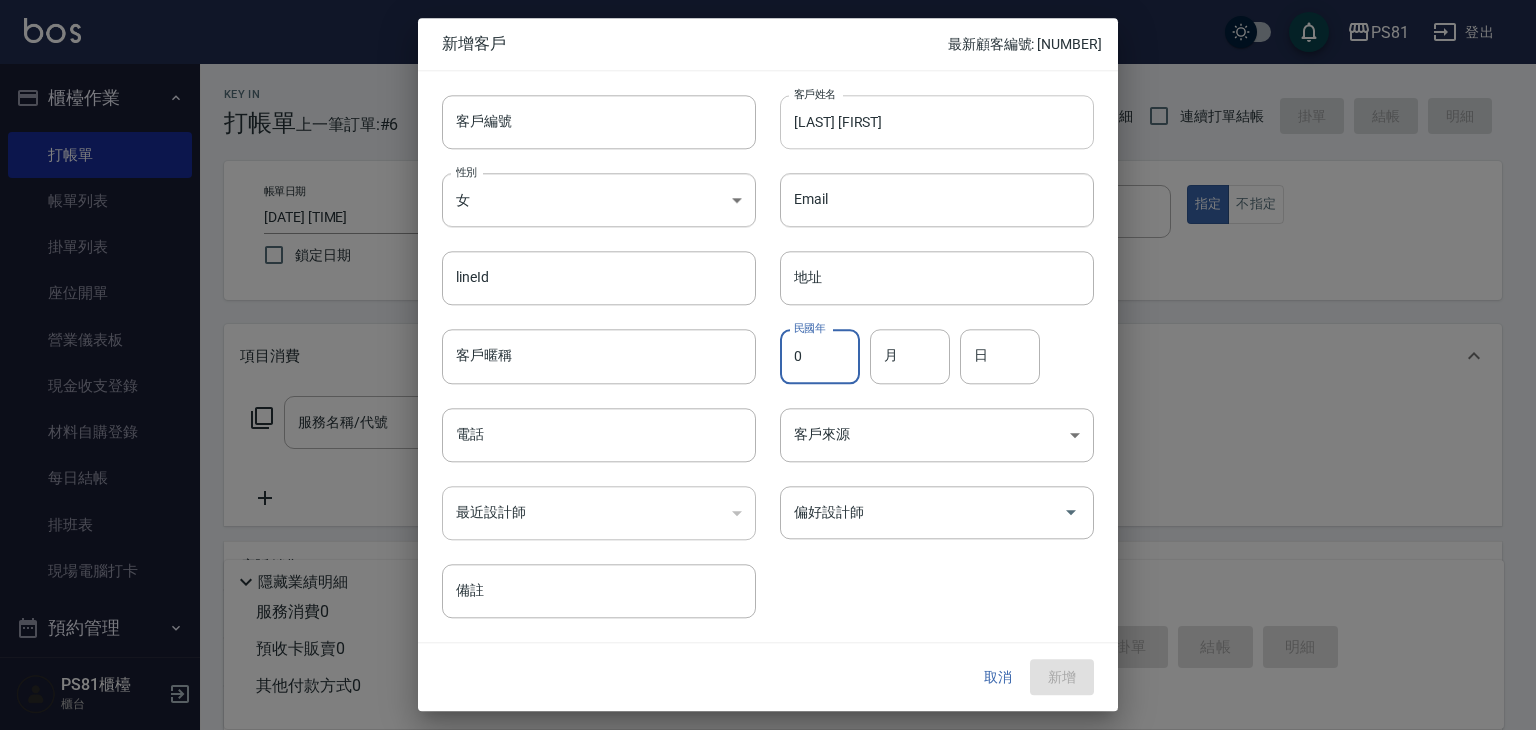 type 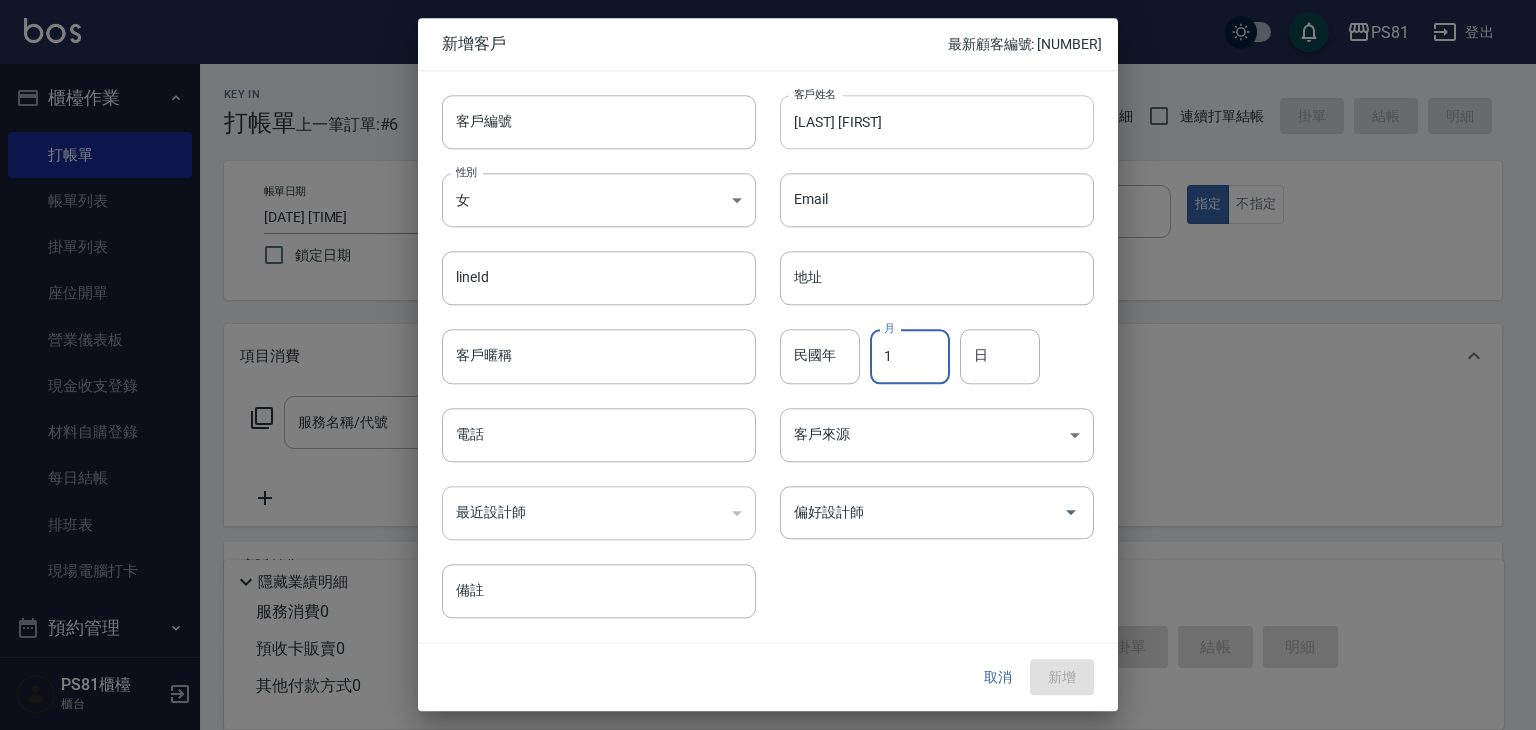 type on "1" 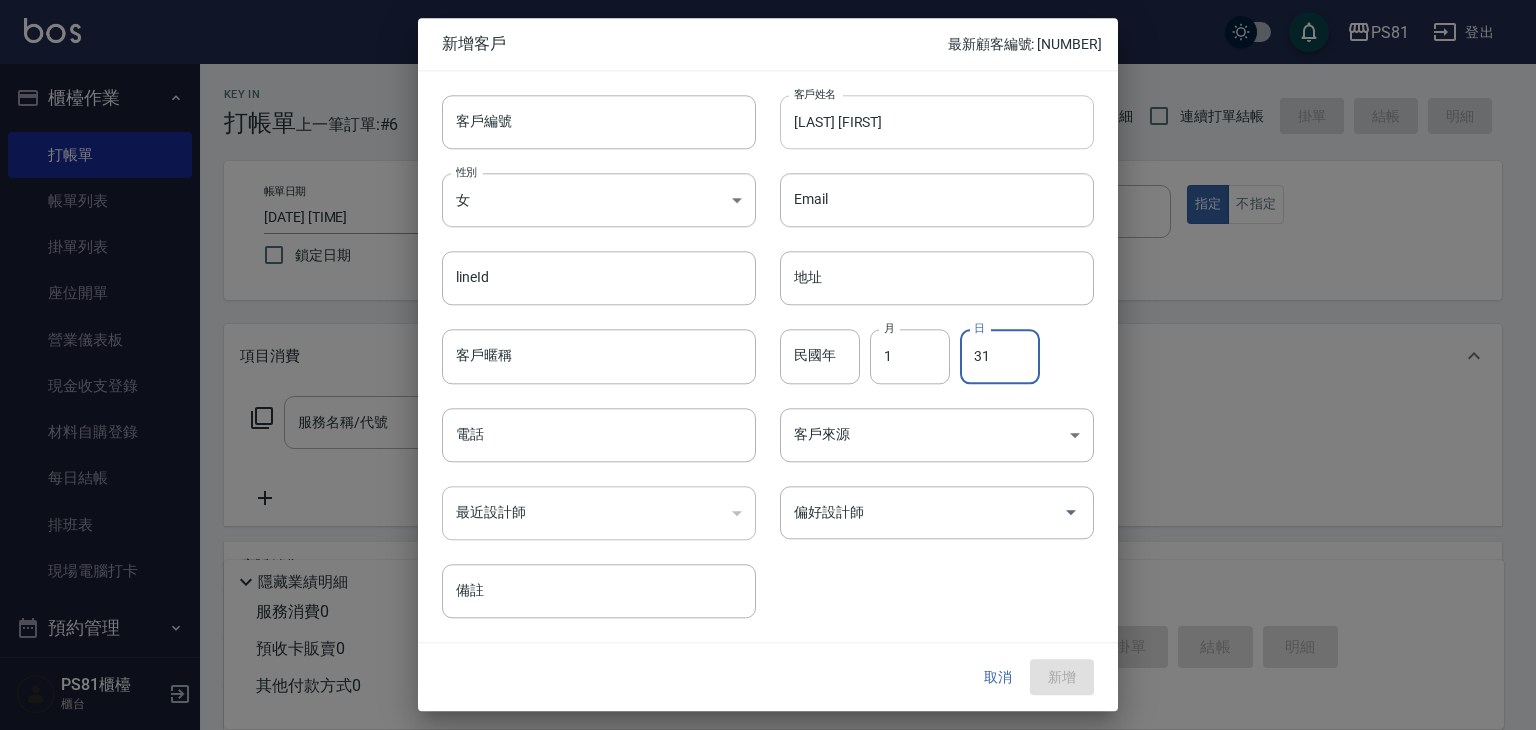 type on "31" 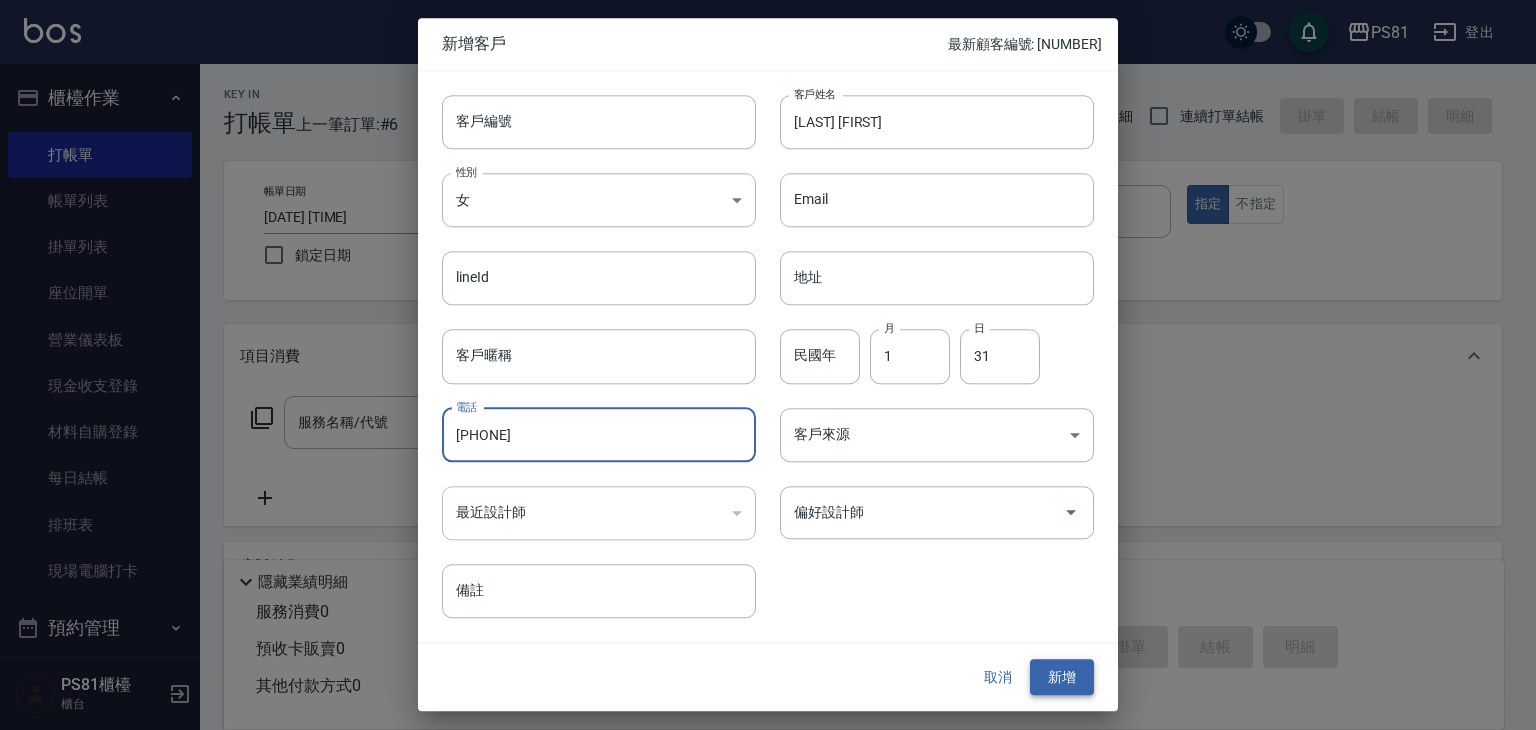 type on "[PHONE]" 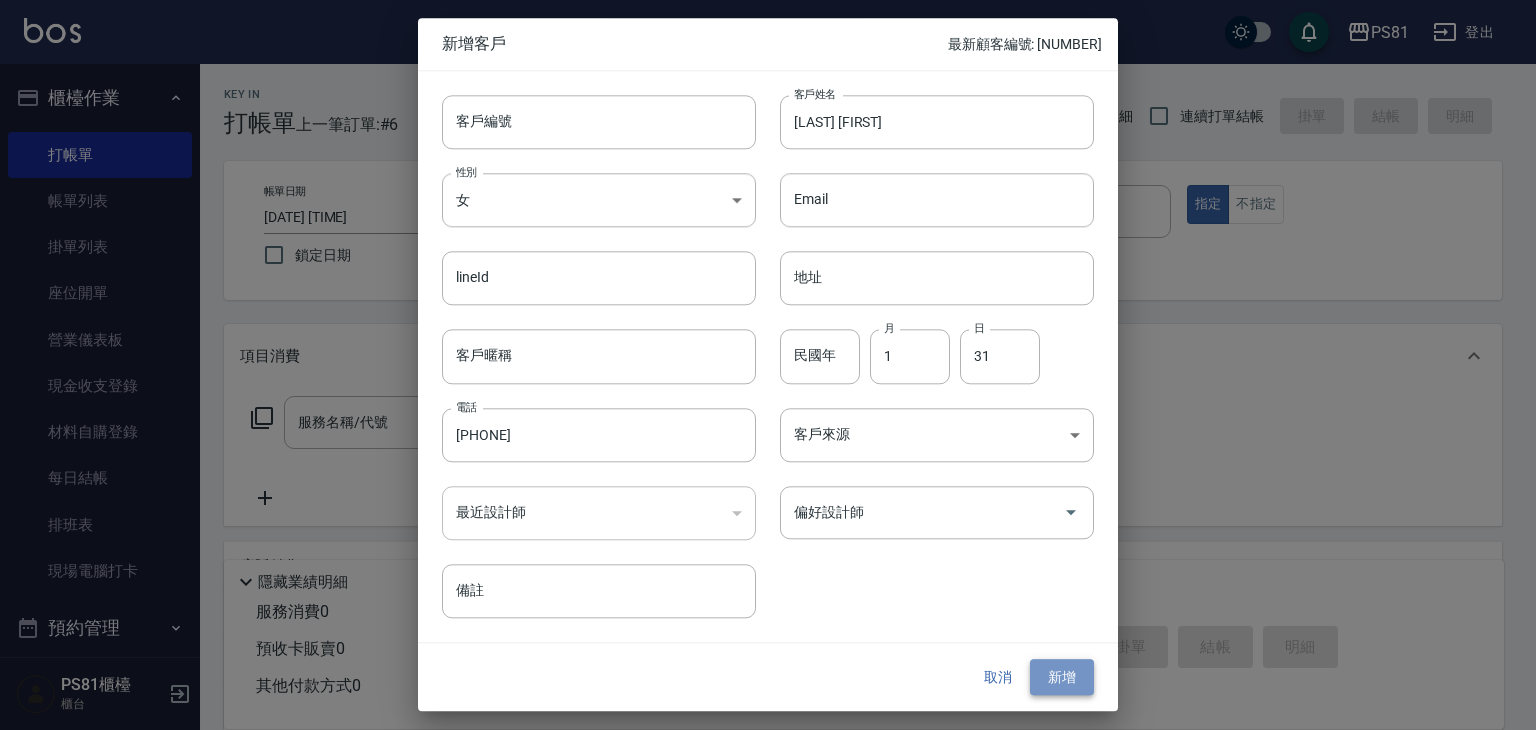 click on "新增" at bounding box center [1062, 677] 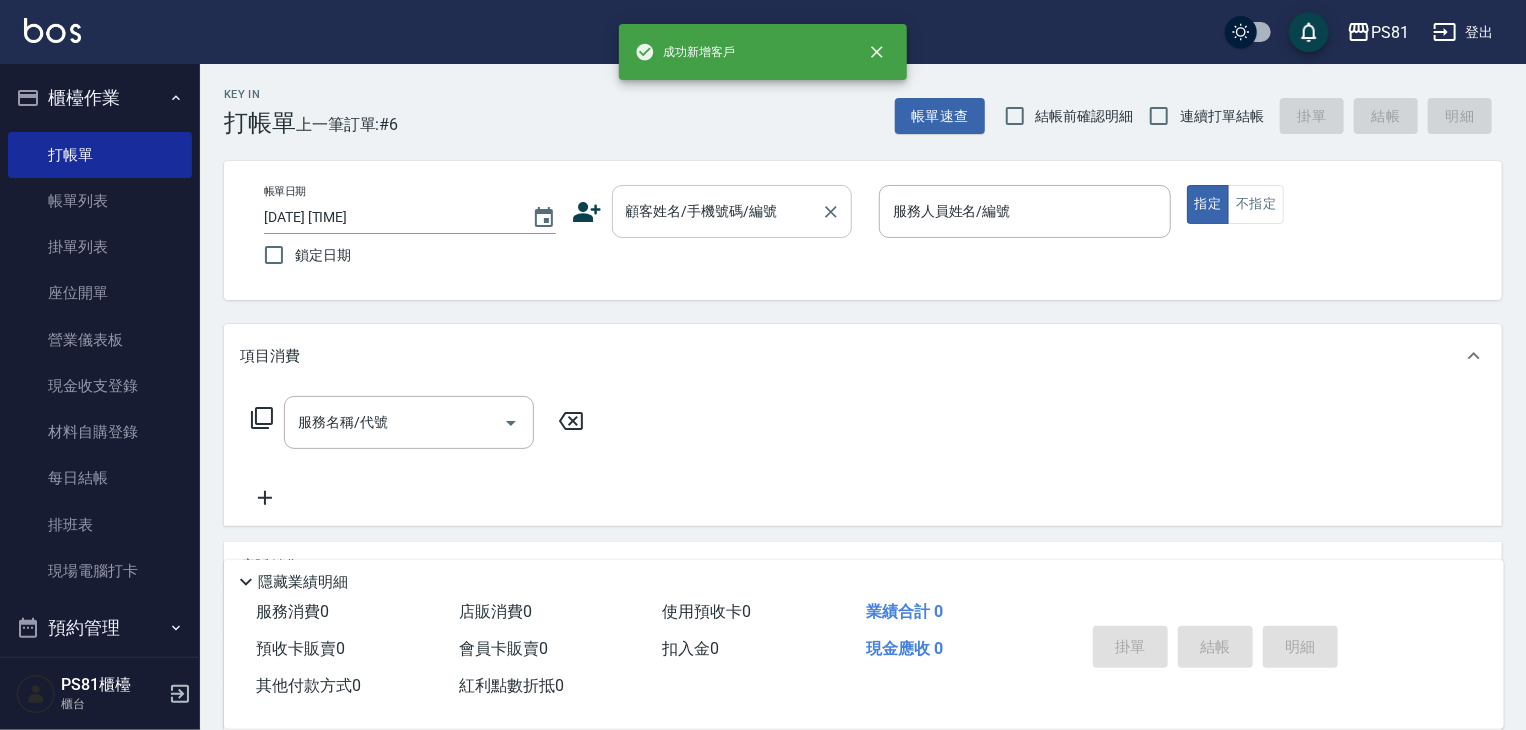 click on "顧客姓名/手機號碼/編號" at bounding box center [732, 211] 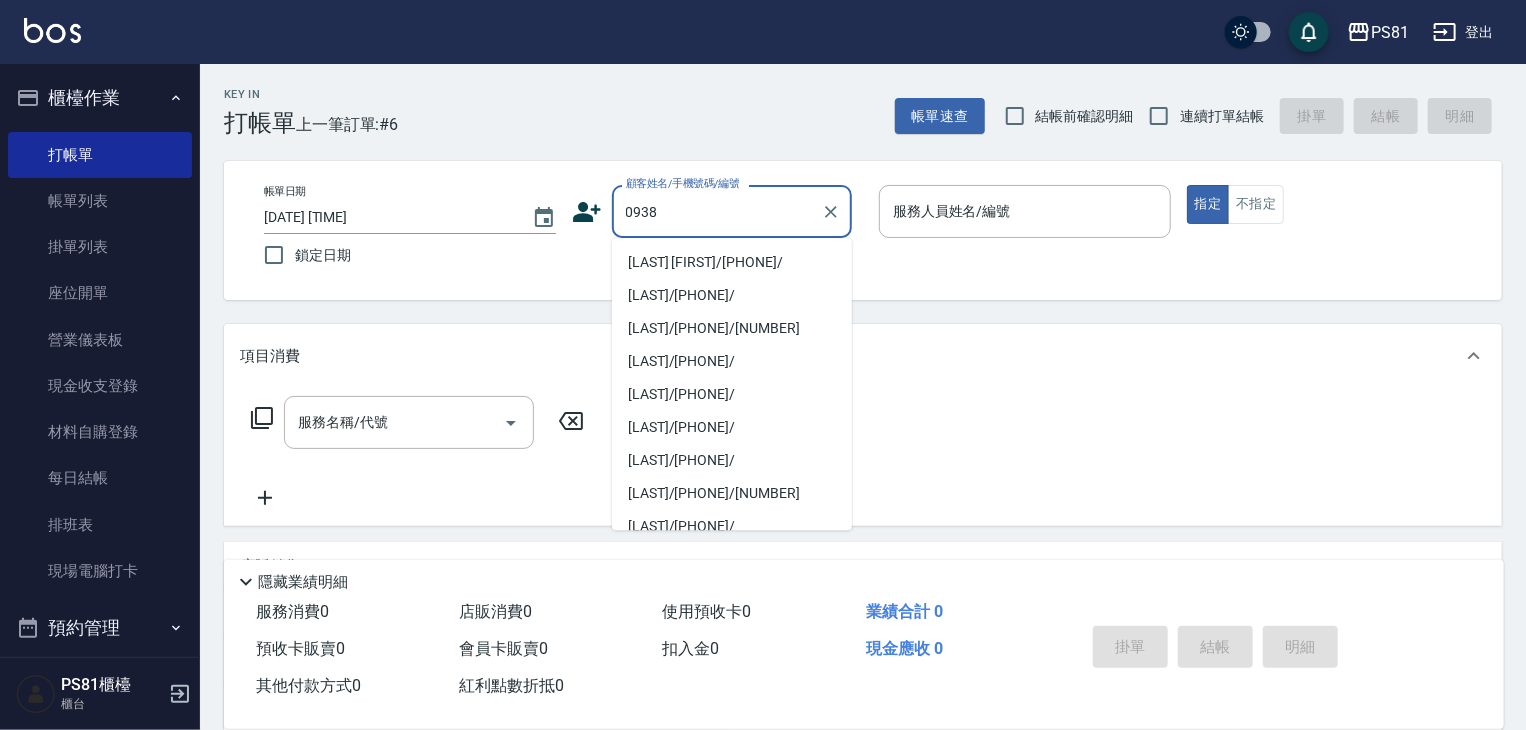 click on "[LAST] [FIRST]/[PHONE]/" at bounding box center [732, 262] 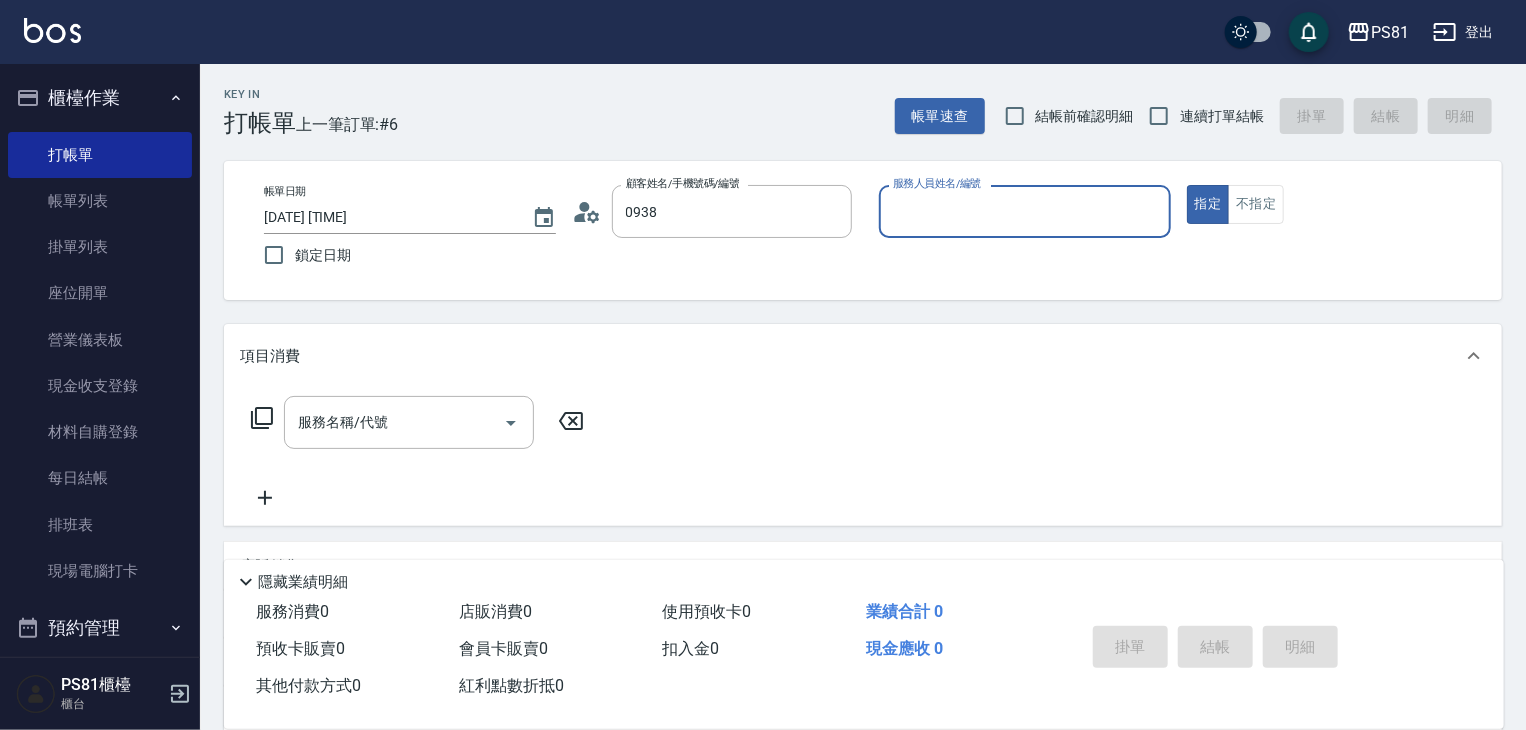 type on "[LAST] [FIRST]/[PHONE]/" 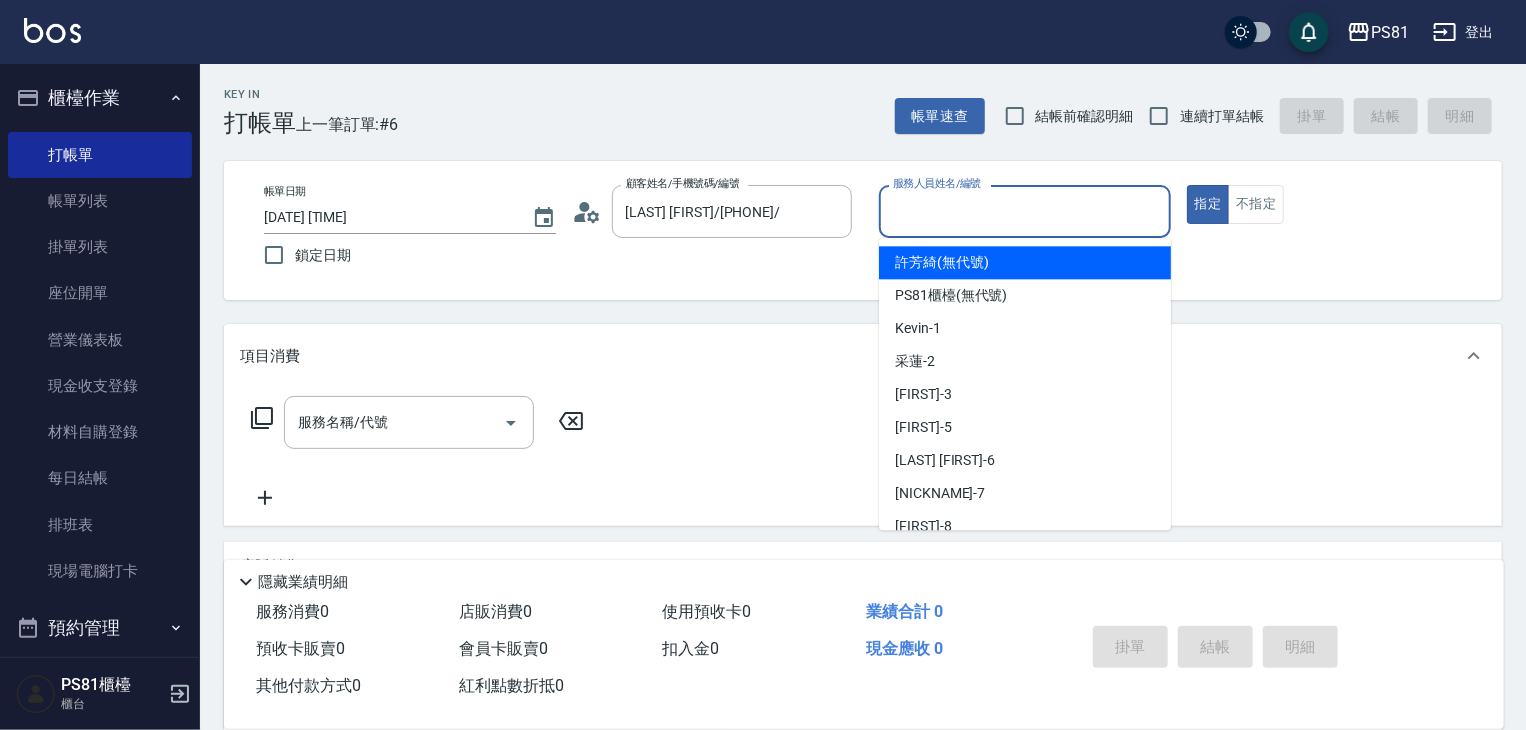 click on "服務人員姓名/編號" at bounding box center [1025, 211] 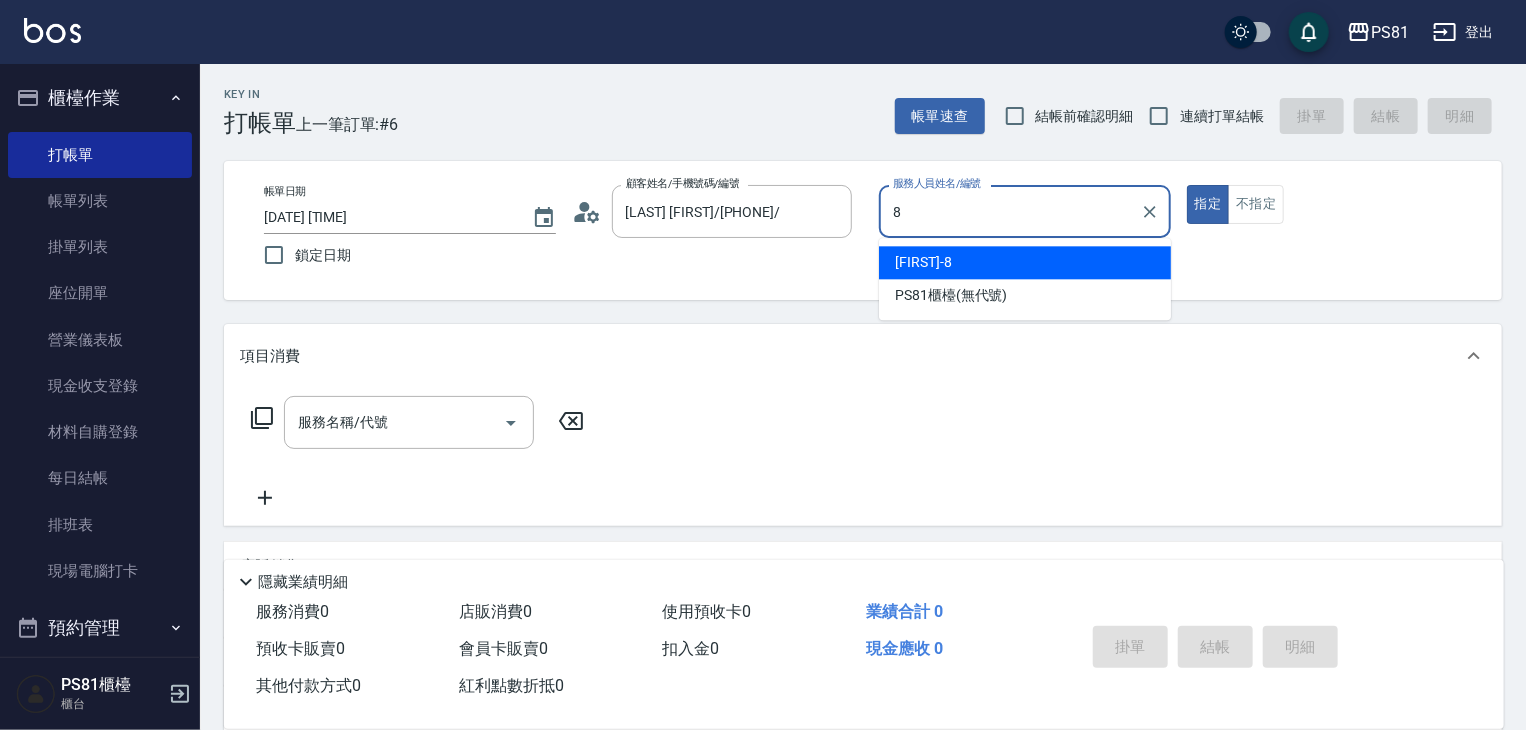 type on "小芸-8" 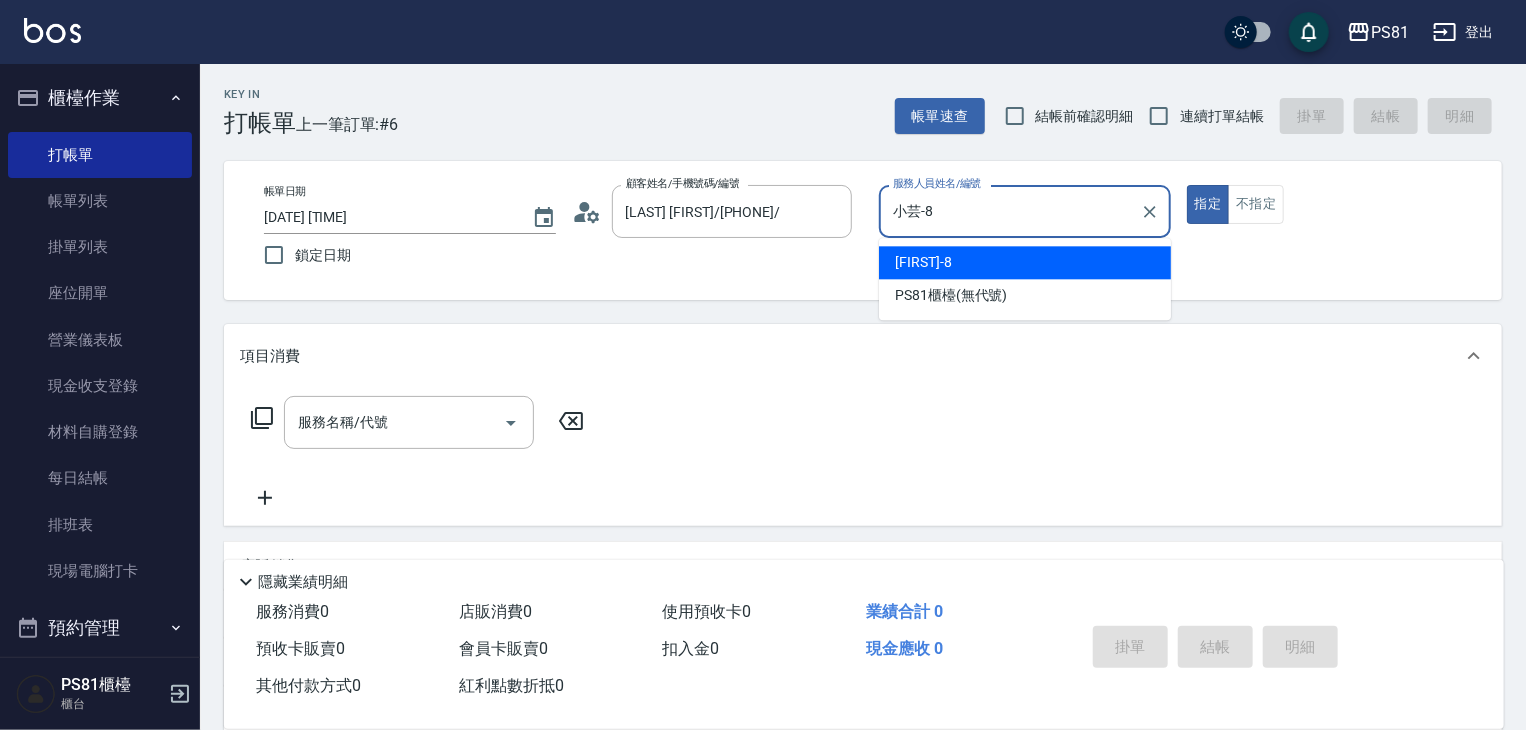 type on "true" 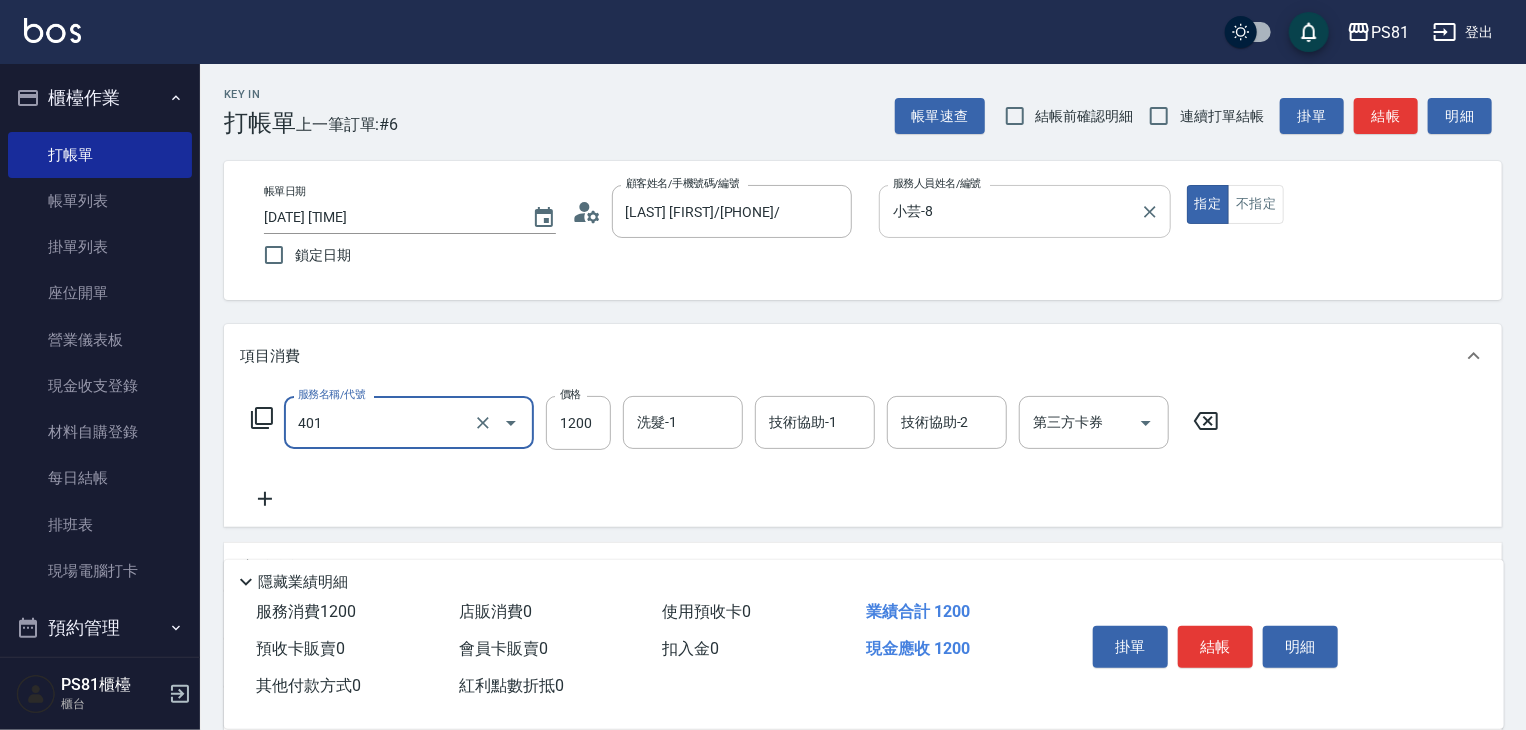 type on "基本染髮(401)" 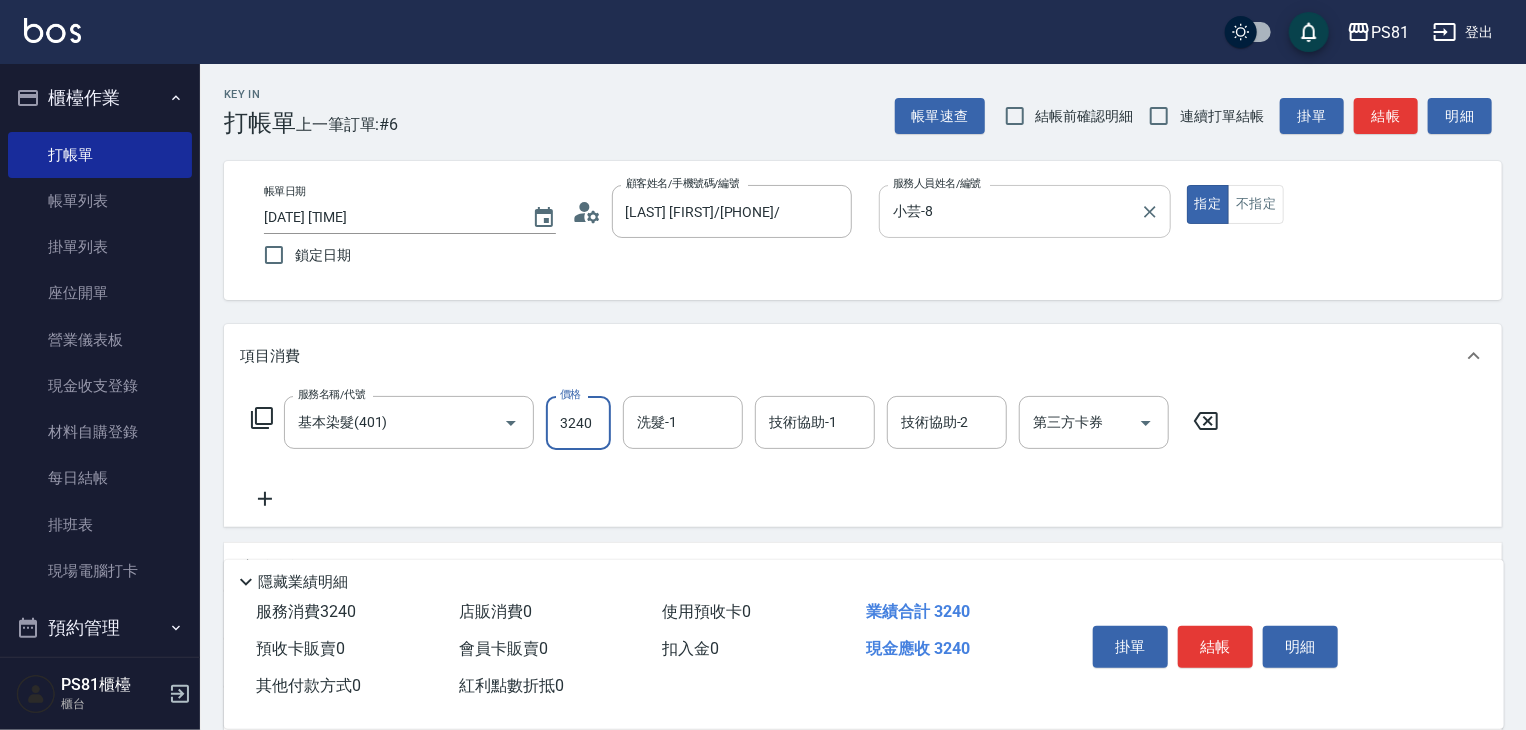 type on "3240" 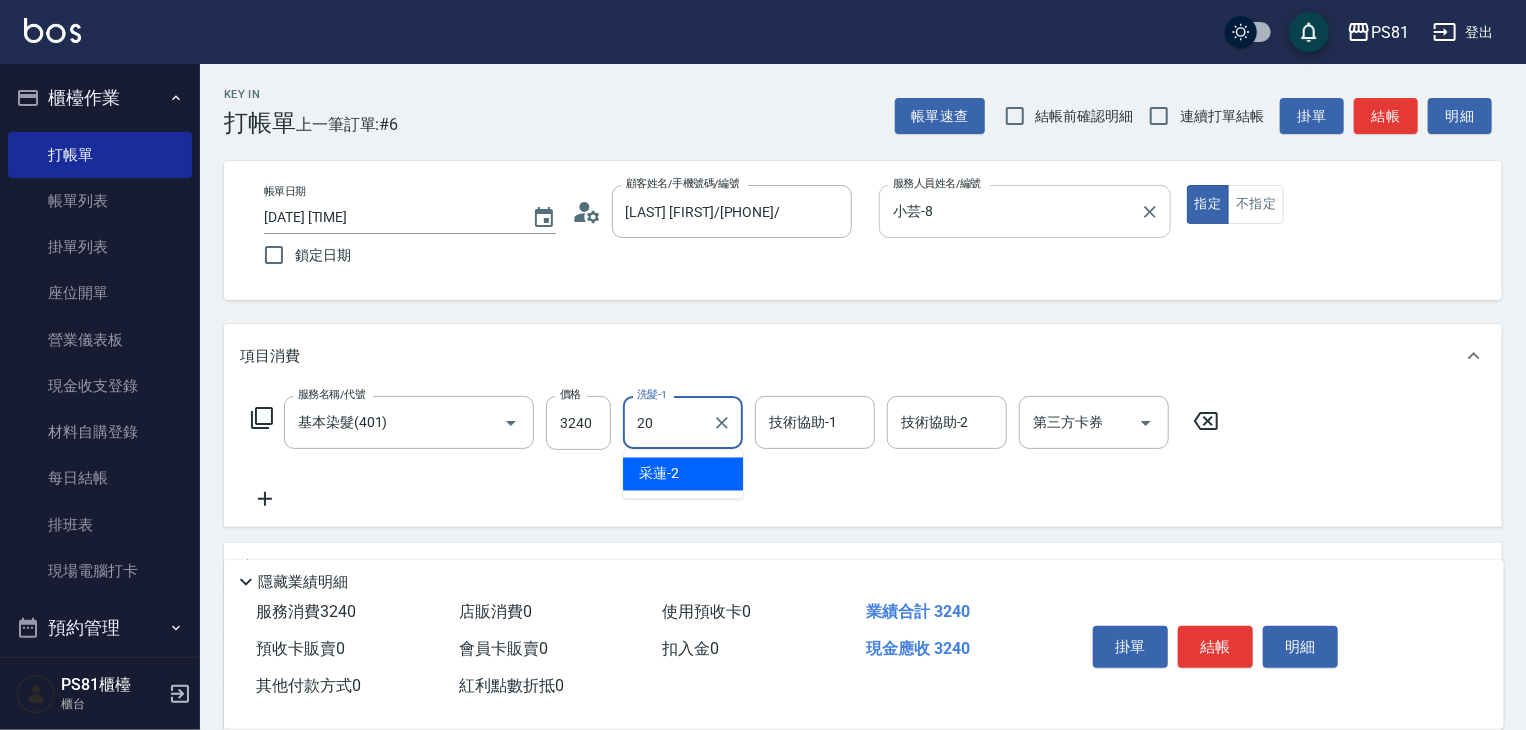 type on "妍妍-20" 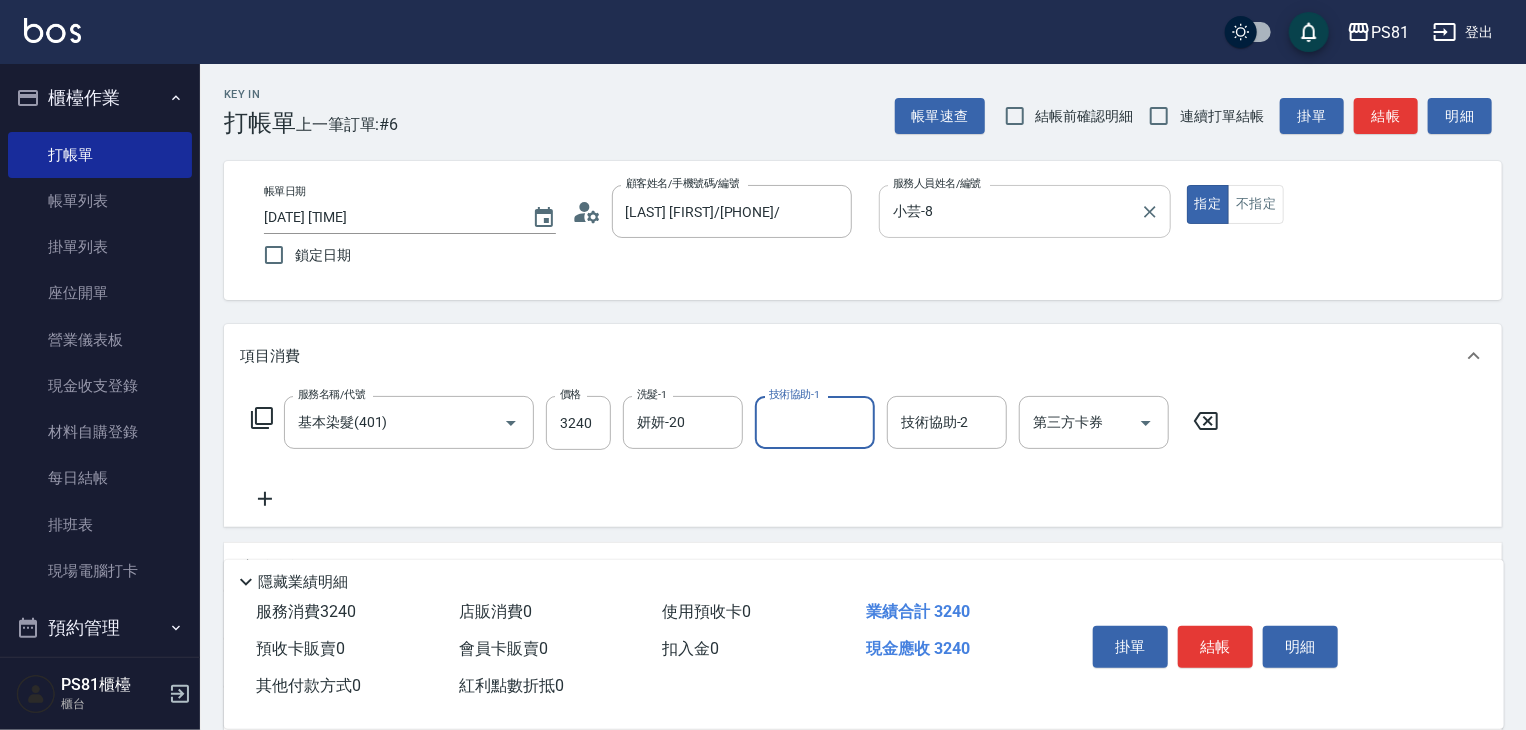 type on "0" 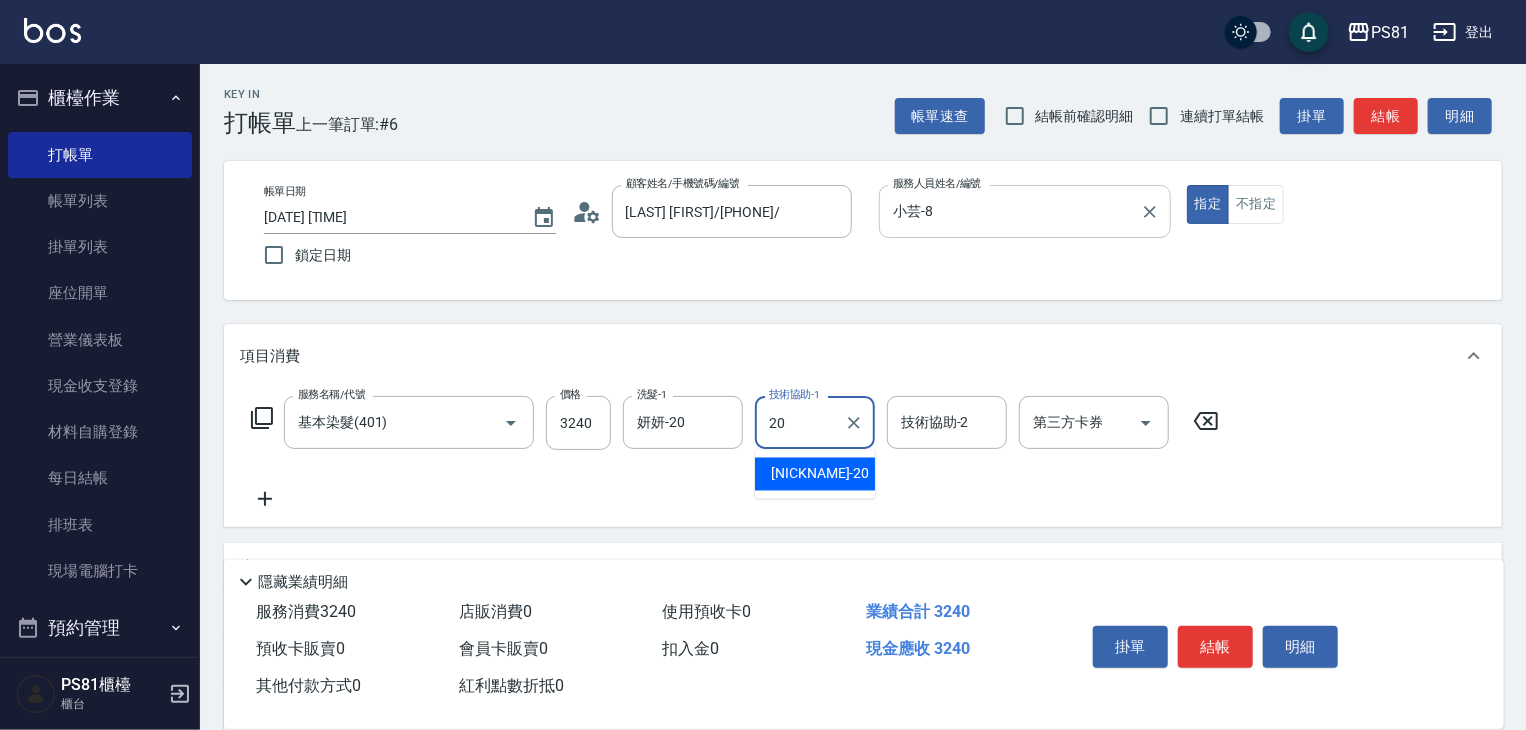 type on "妍妍-20" 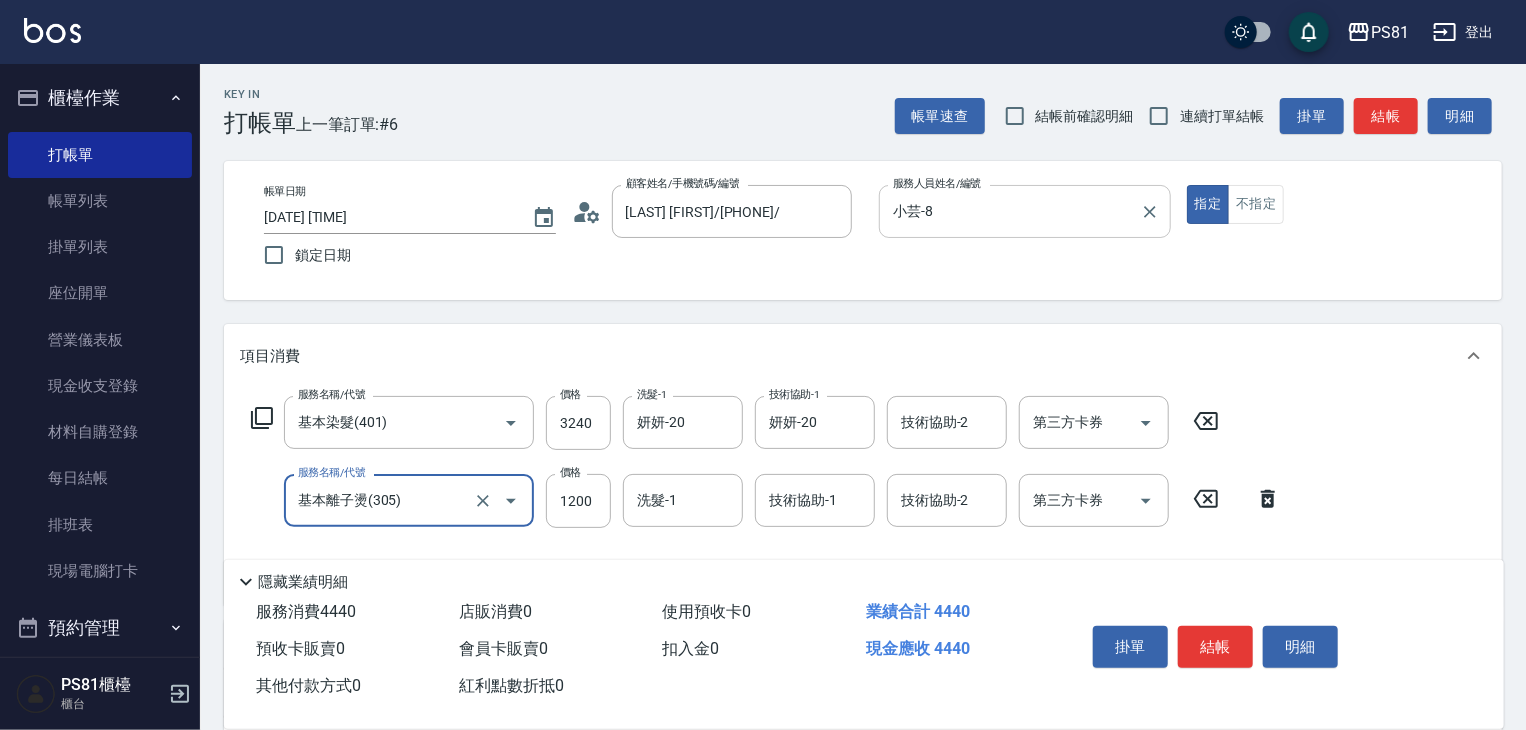 type on "基本離子燙(305)" 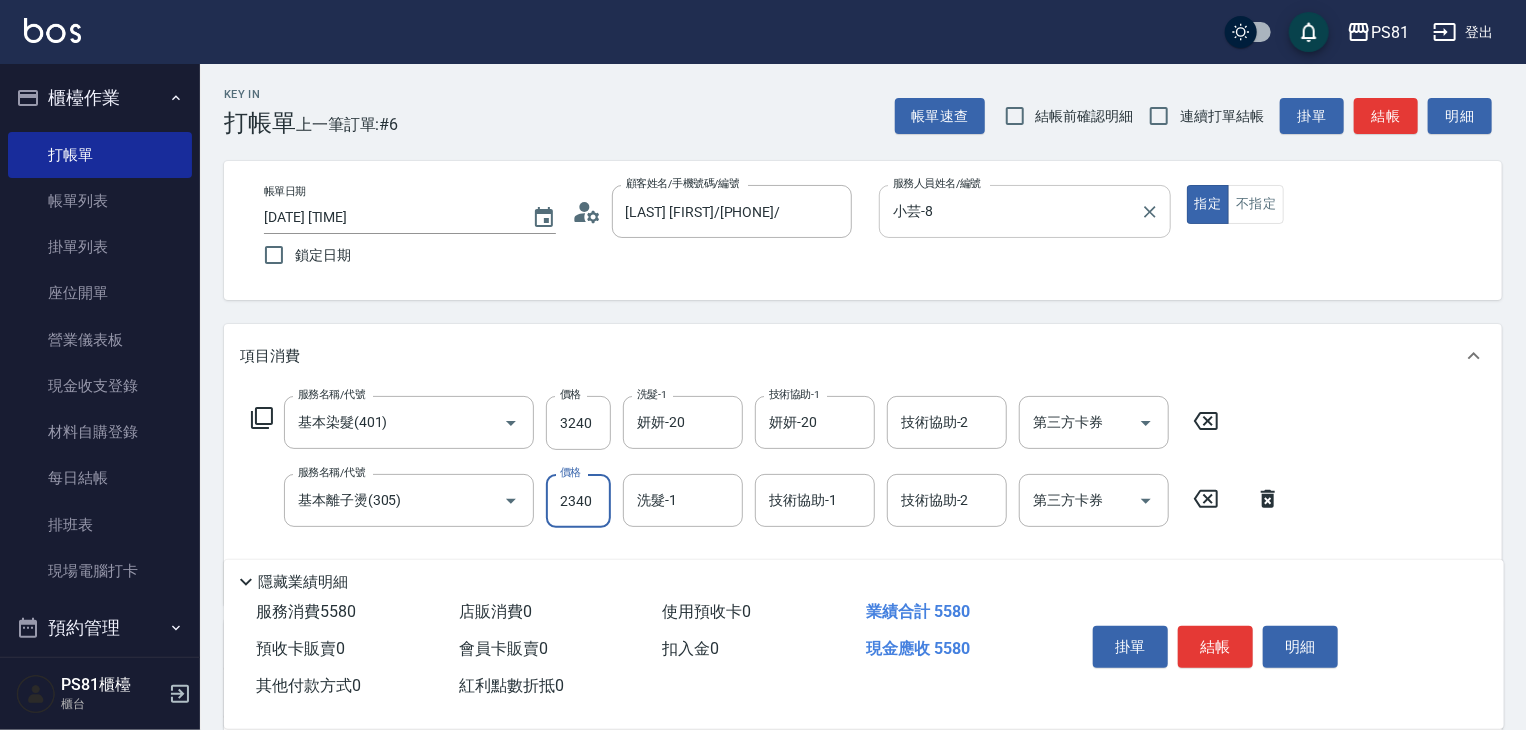 type on "2340" 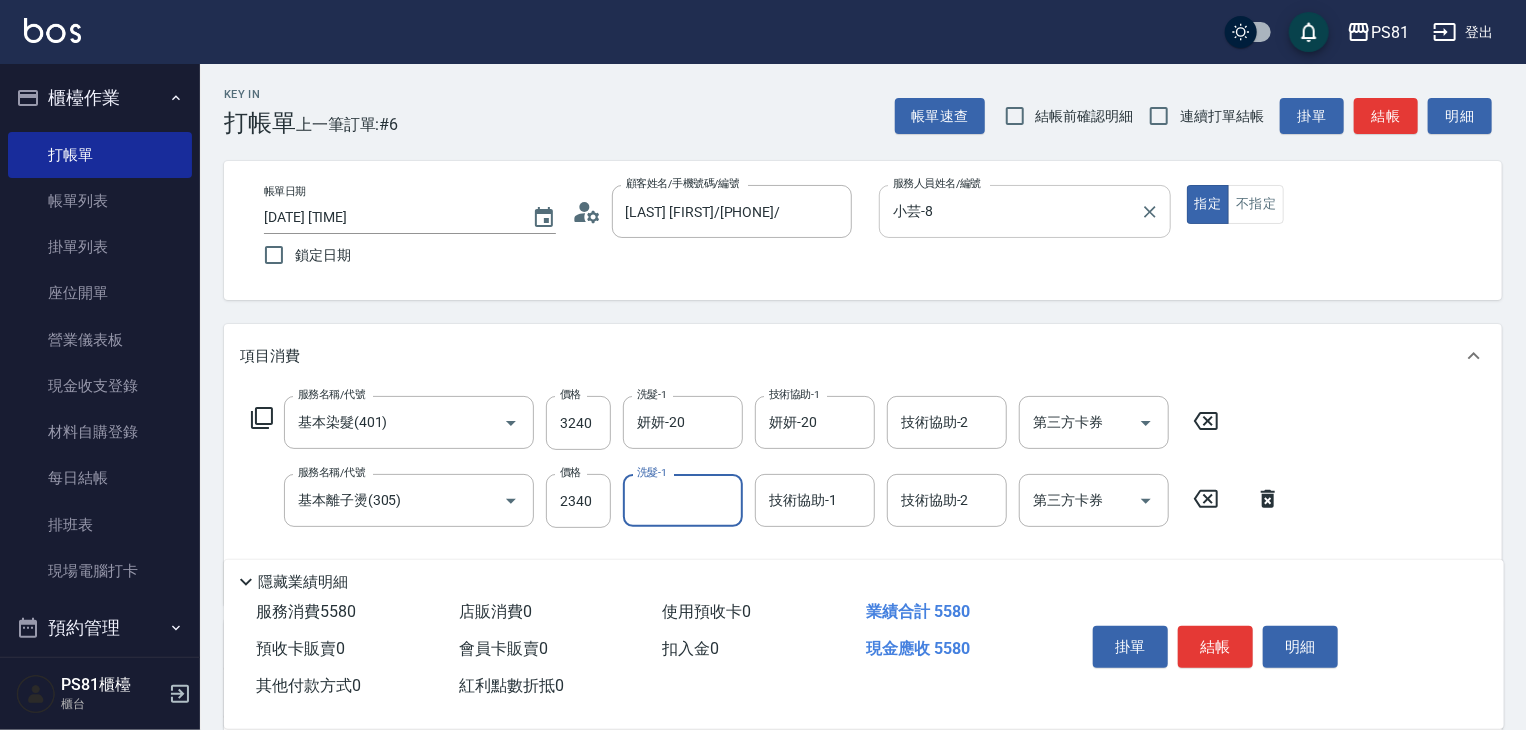 type on "2" 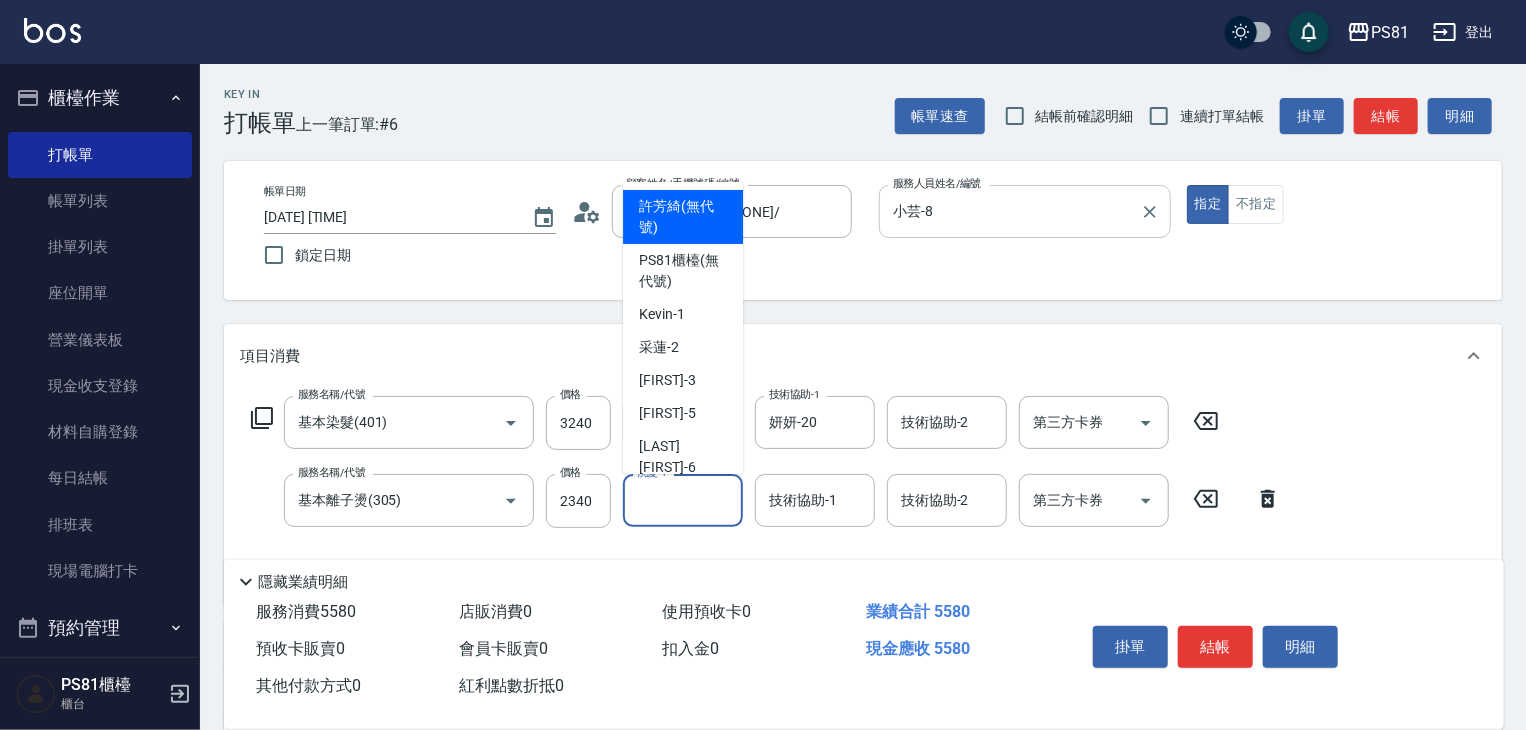 type on "[LAST] ([NO_CODE])" 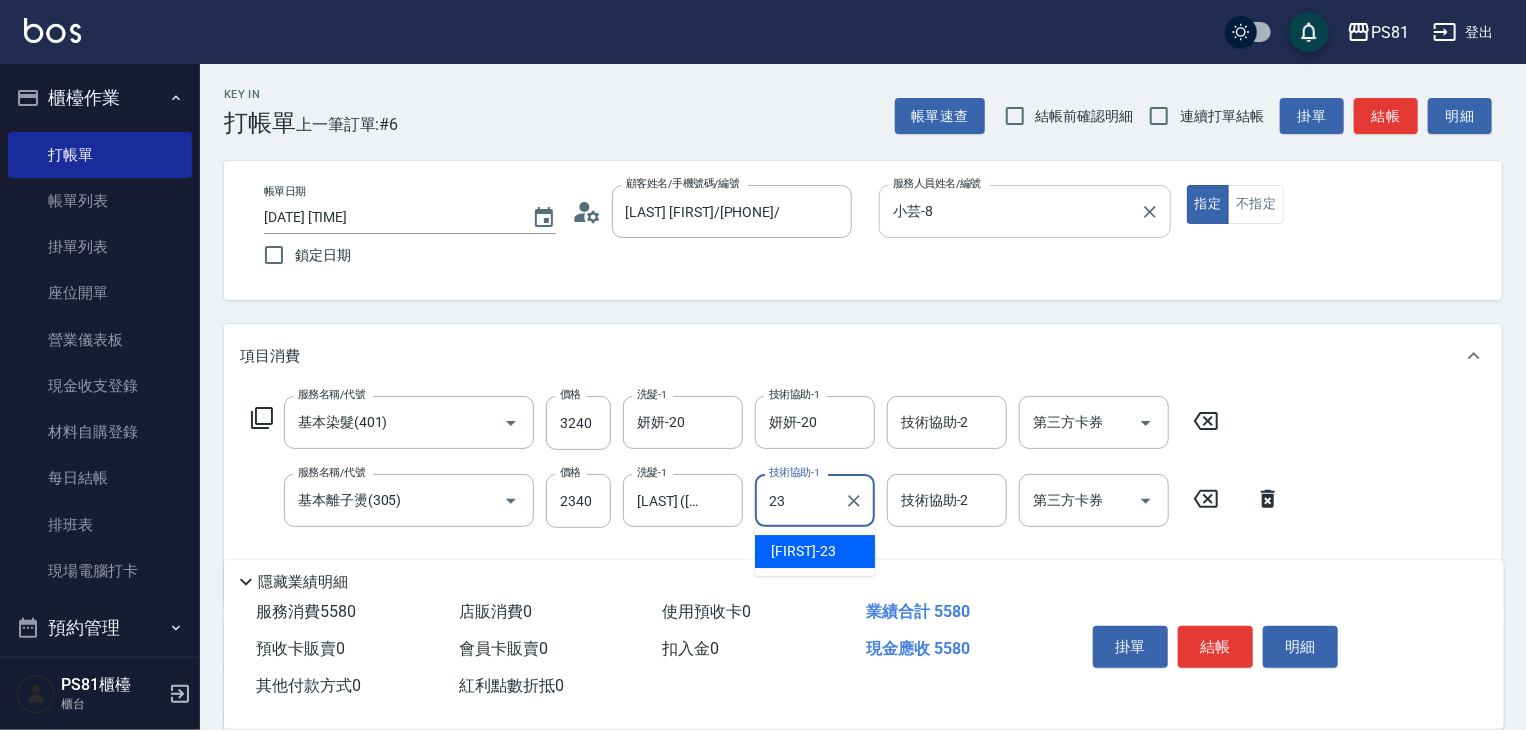 type on "佩其-23" 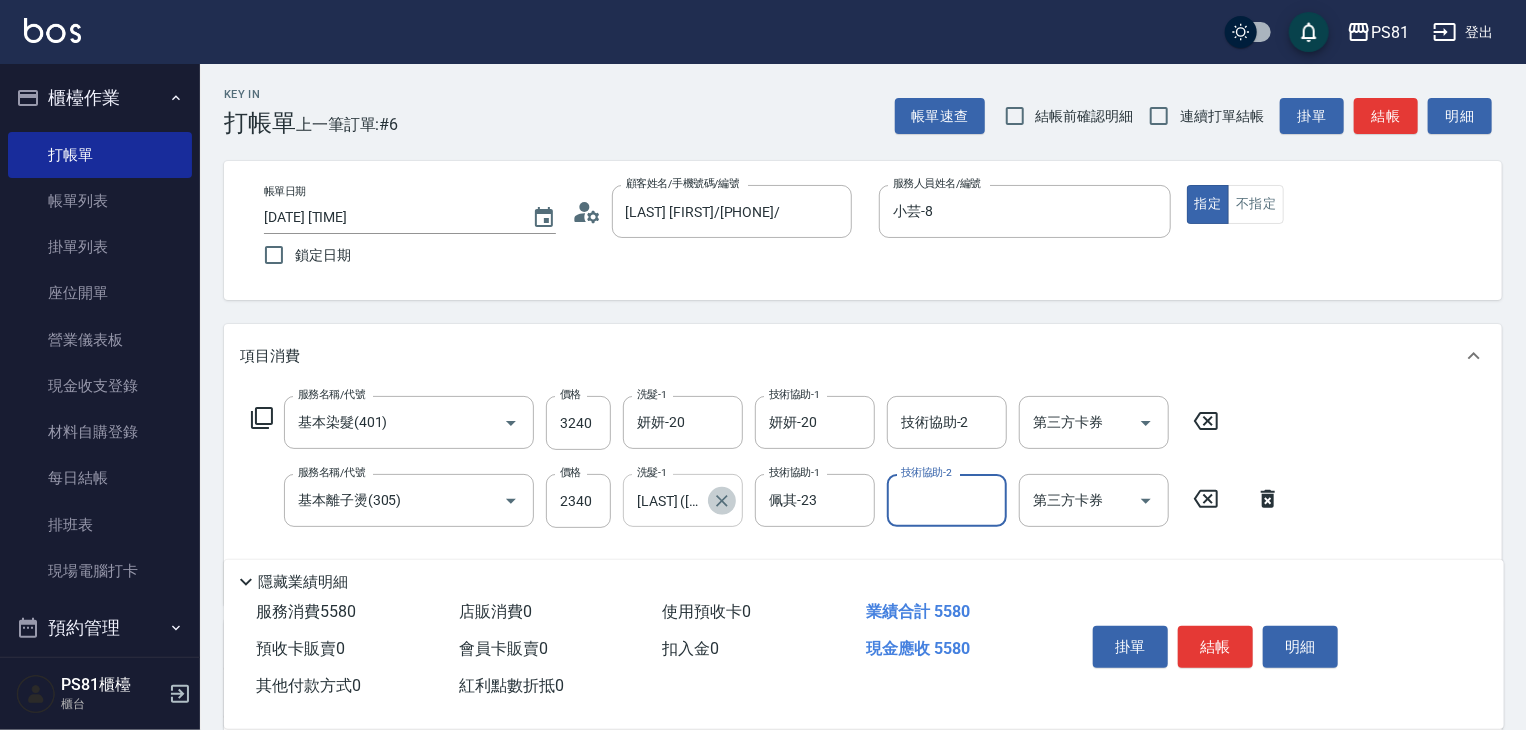 click 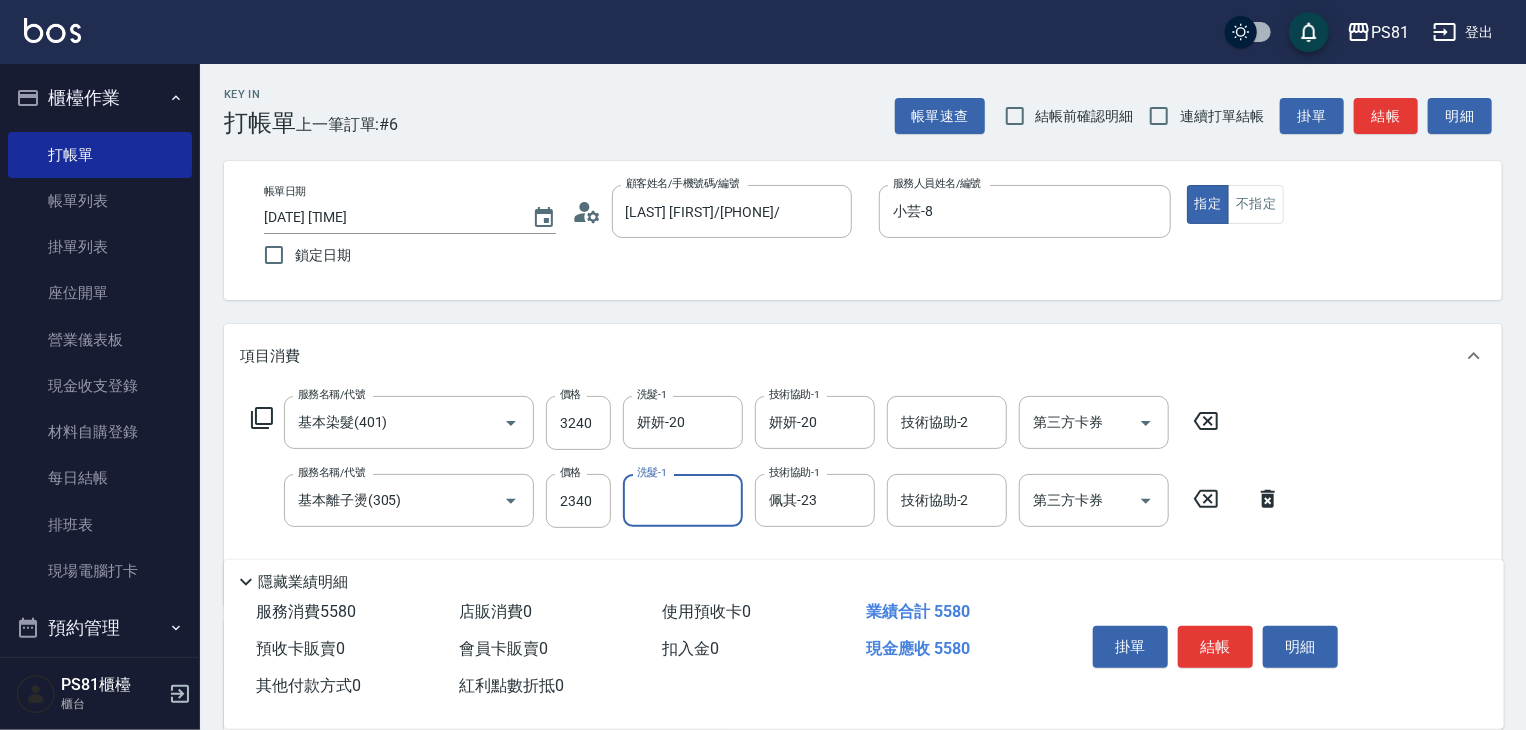 scroll, scrollTop: 0, scrollLeft: 0, axis: both 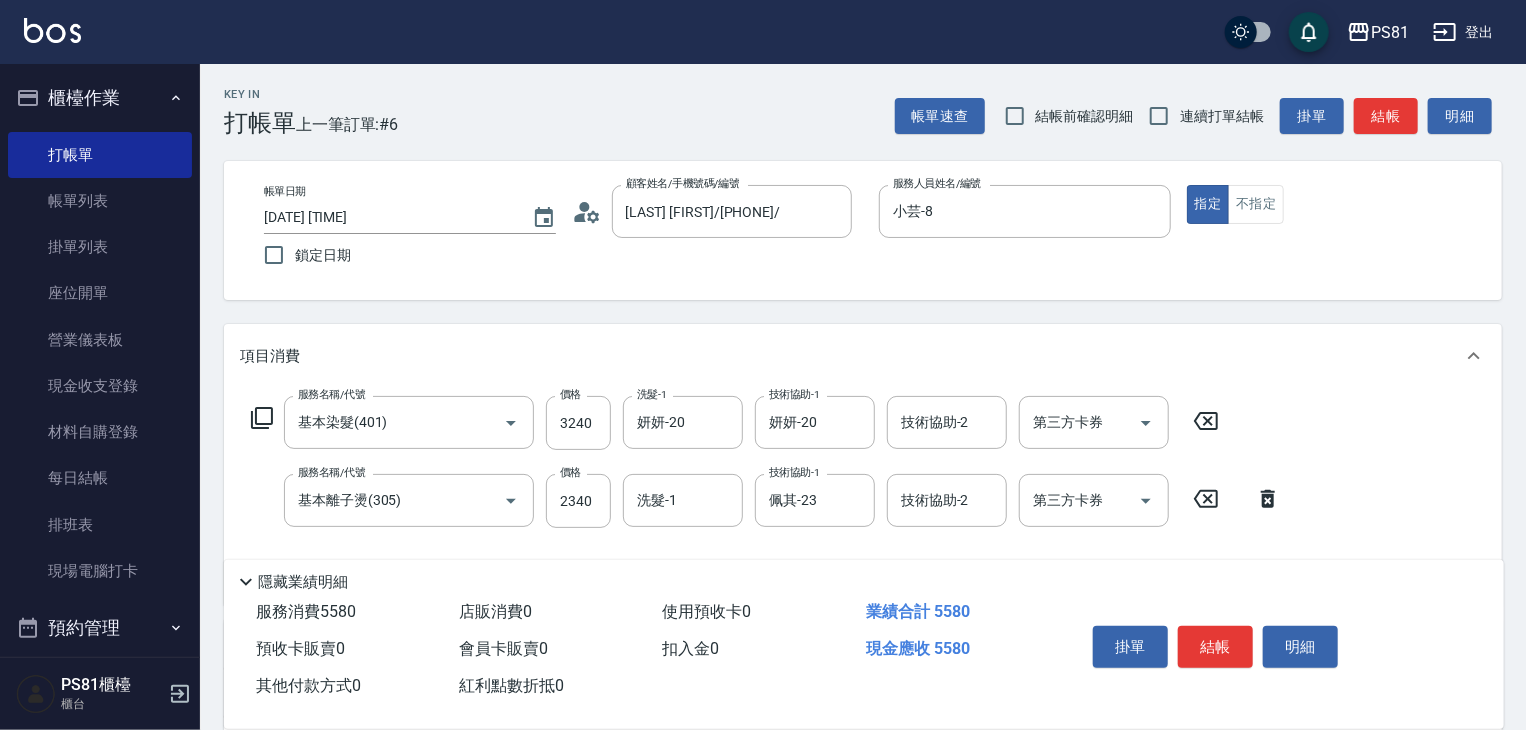 click on "隱藏業績明細" at bounding box center [864, 577] 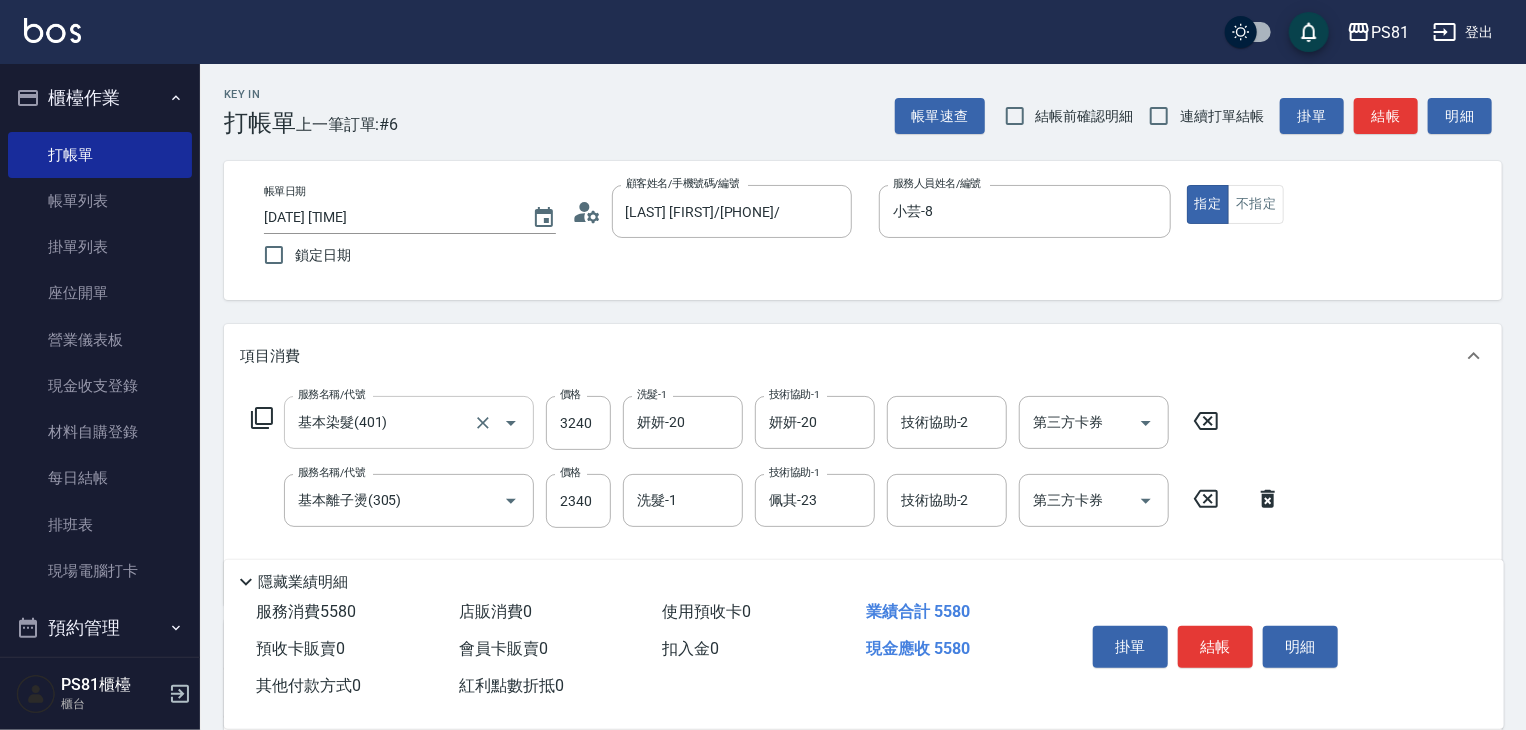 scroll, scrollTop: 321, scrollLeft: 0, axis: vertical 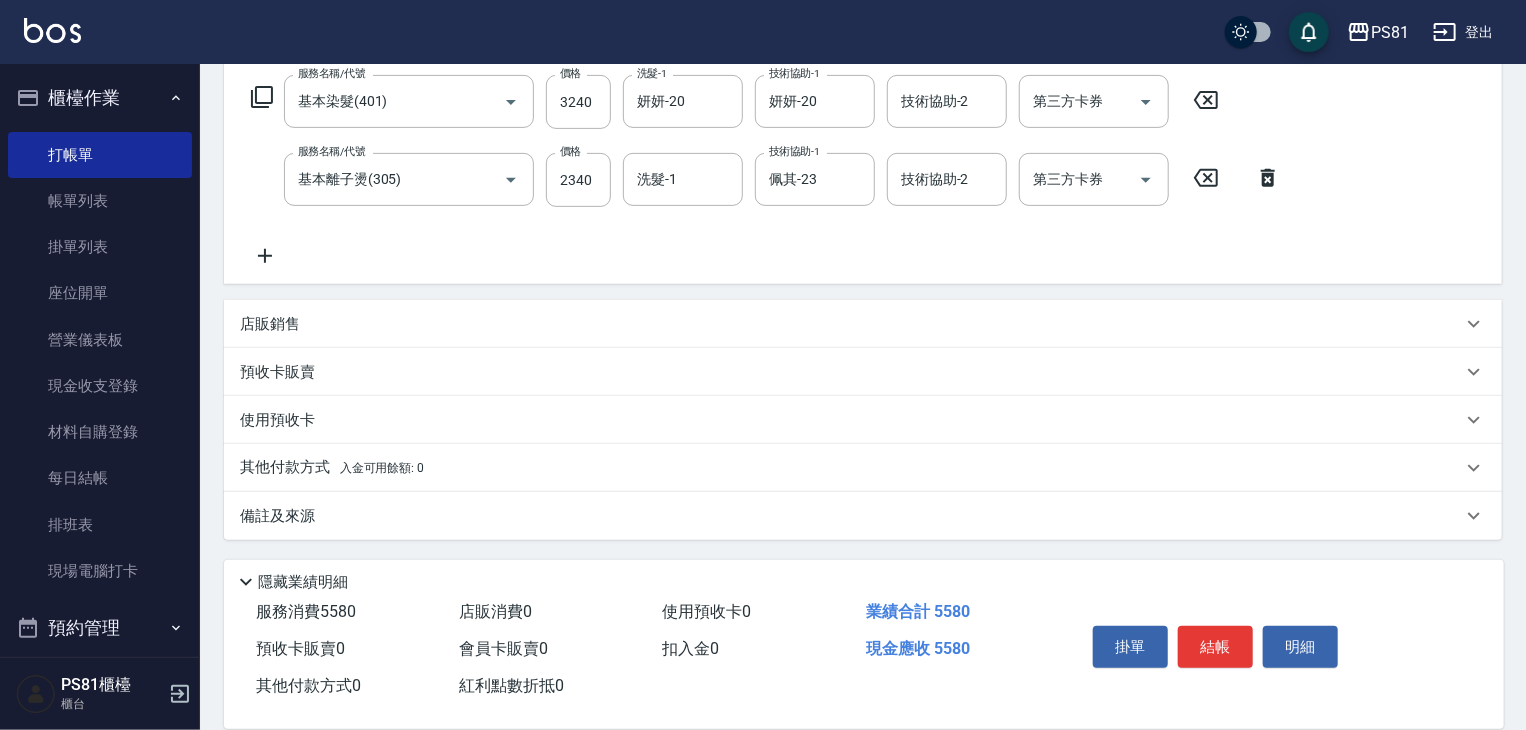 click on "入金可用餘額: 0" at bounding box center (382, 468) 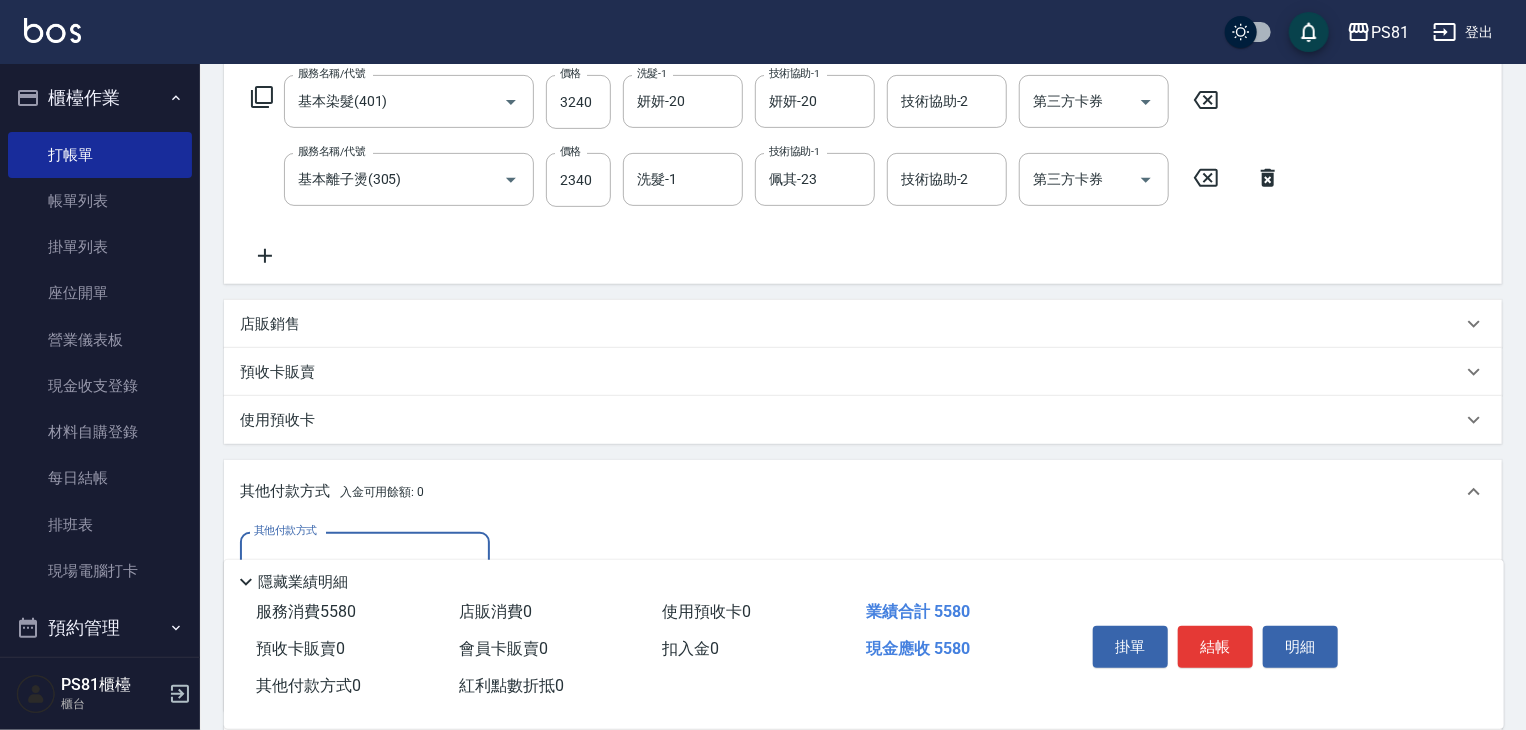 scroll, scrollTop: 0, scrollLeft: 0, axis: both 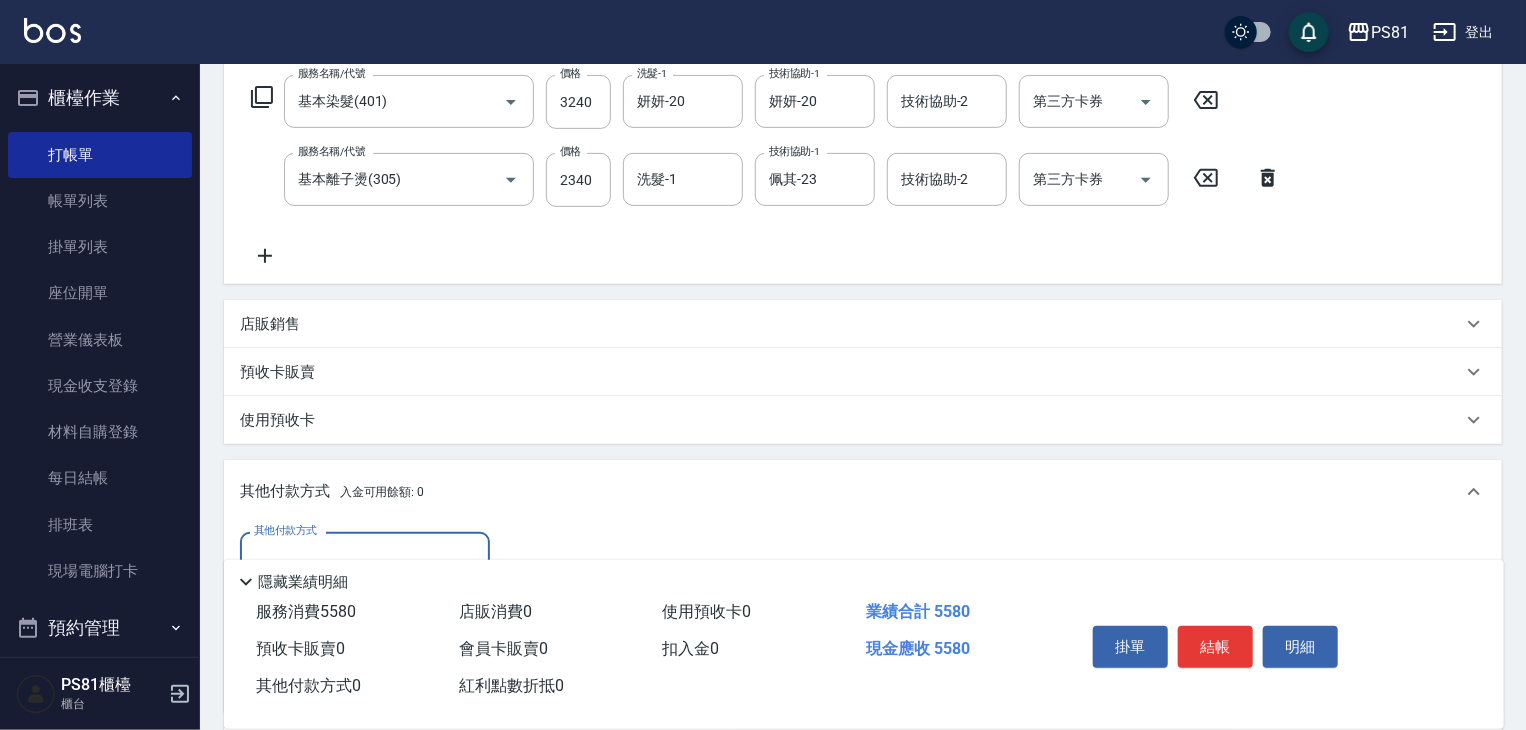 click on "其他付款方式" at bounding box center (365, 558) 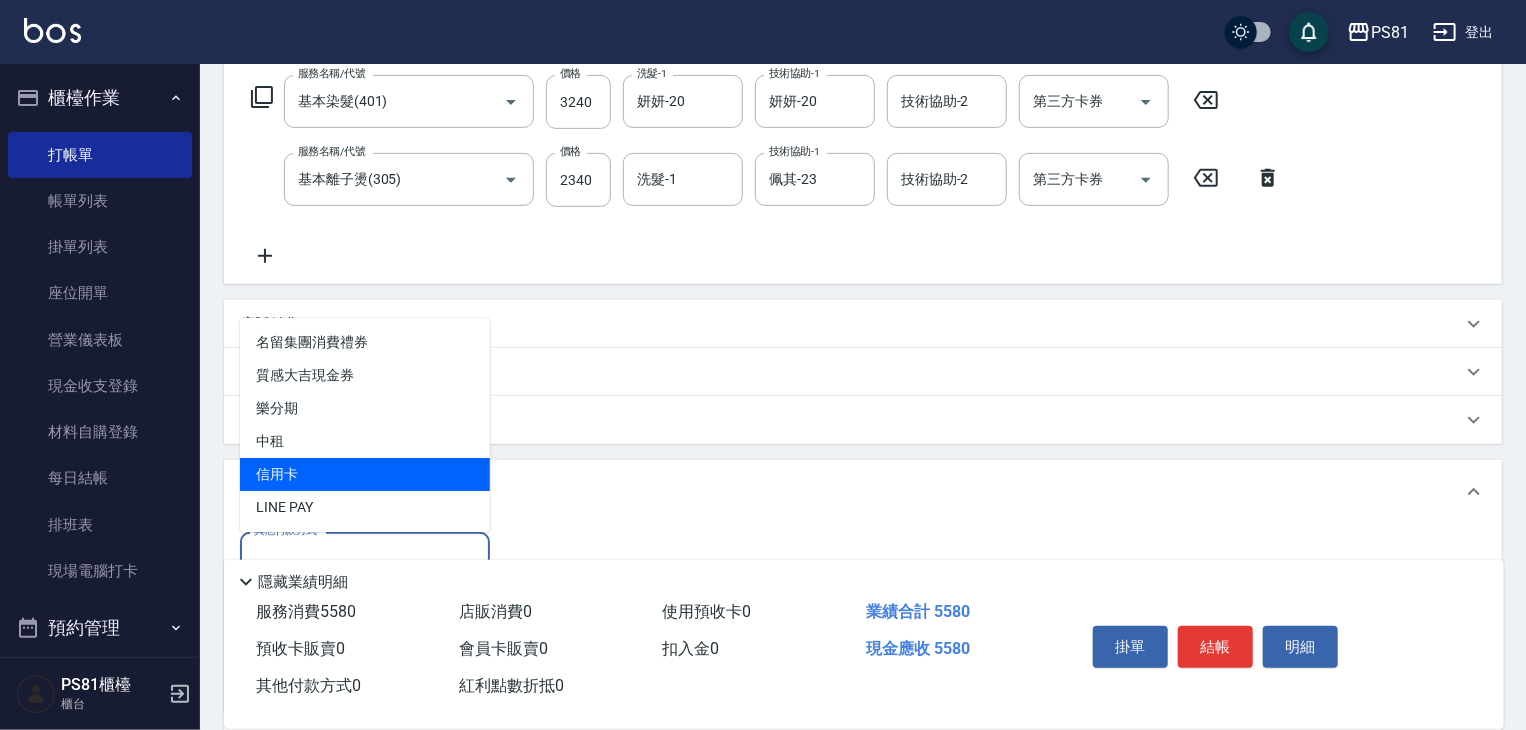 click on "信用卡" at bounding box center [365, 474] 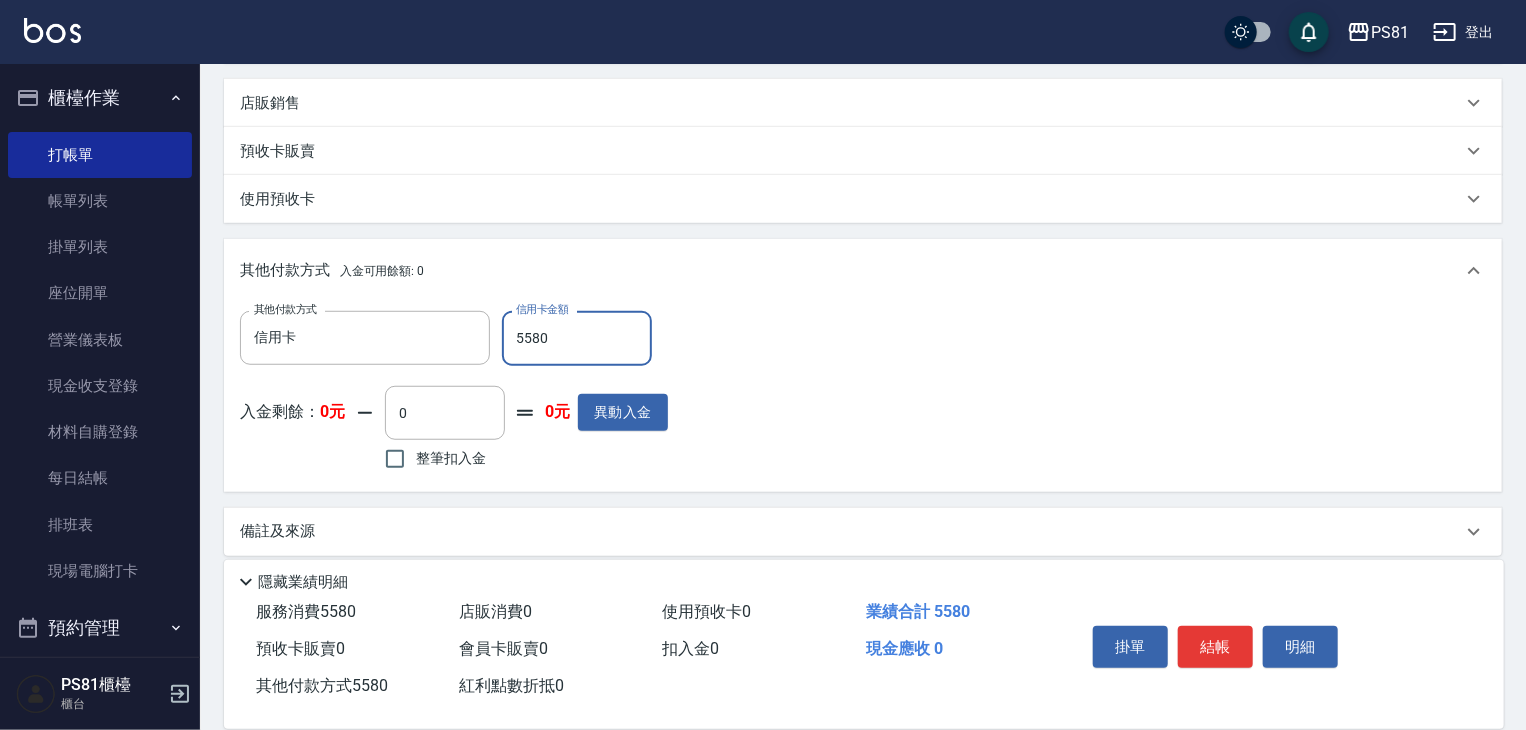 scroll, scrollTop: 558, scrollLeft: 0, axis: vertical 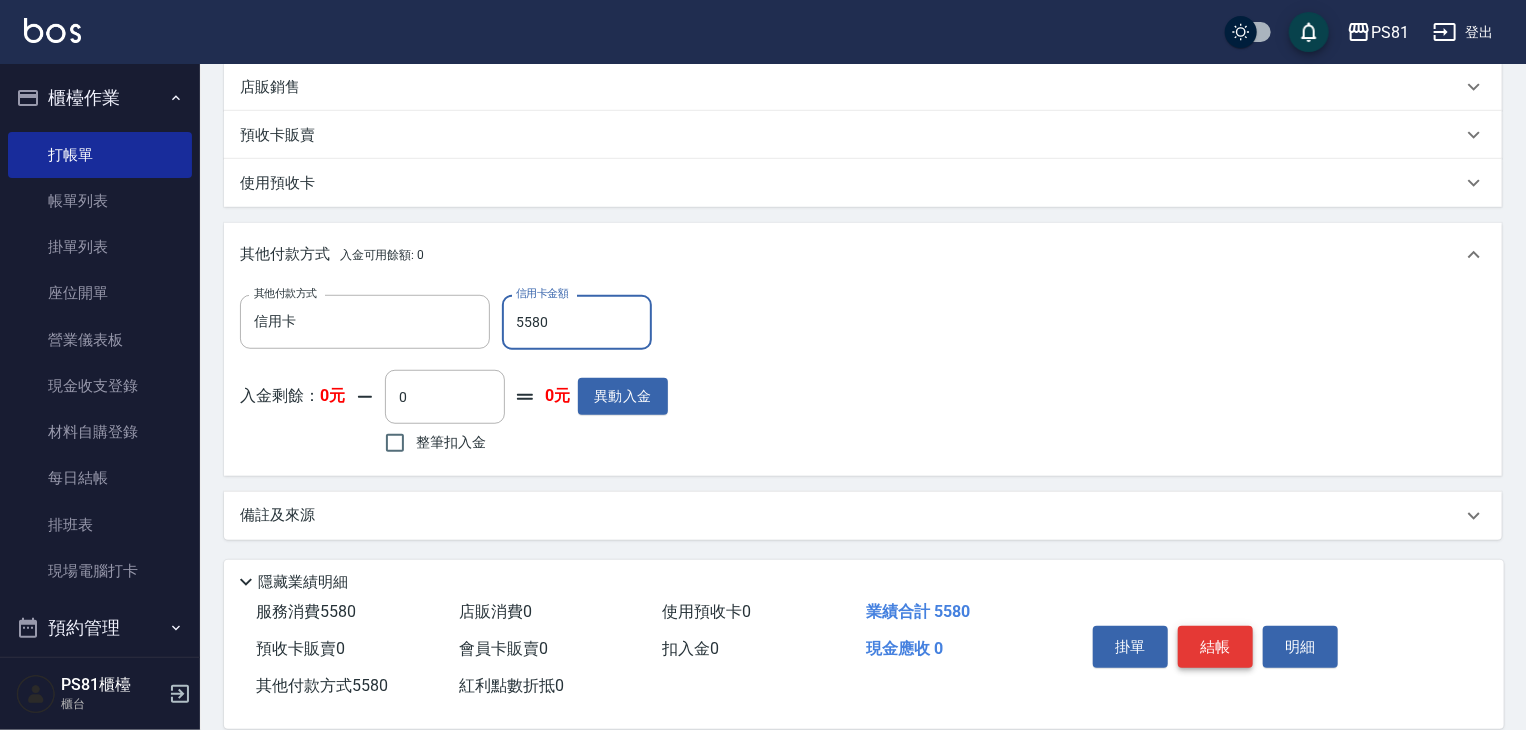 type on "5580" 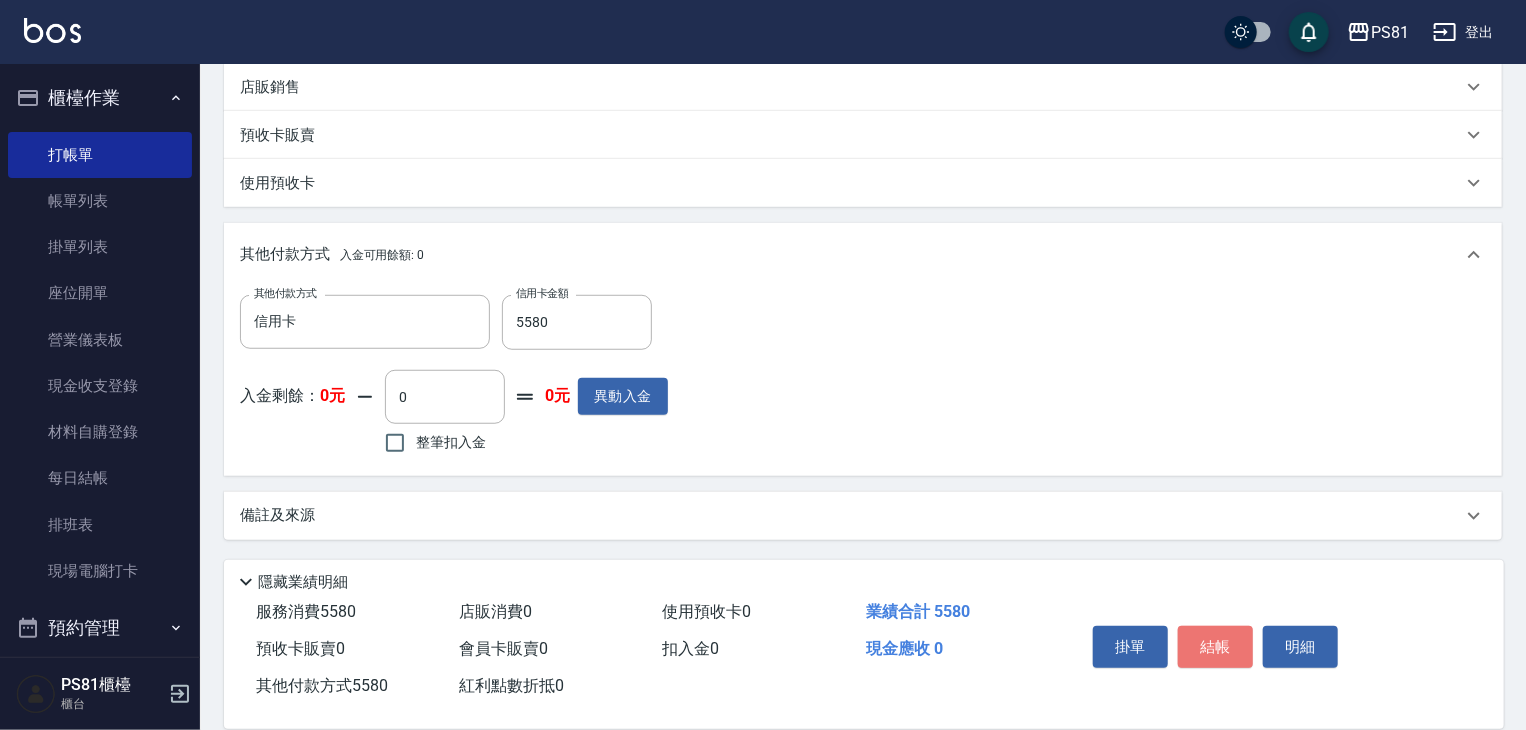 click on "結帳" at bounding box center [1215, 647] 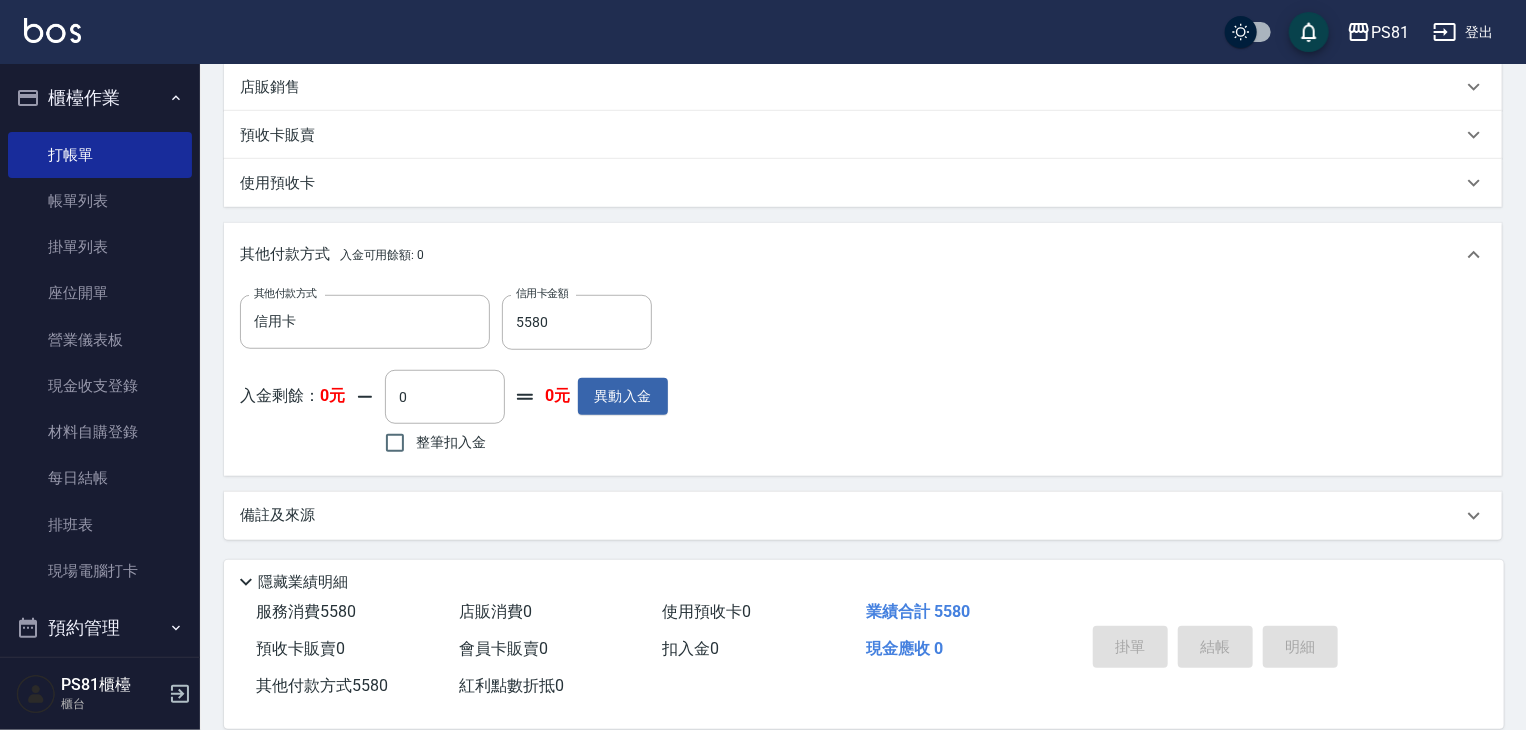 scroll, scrollTop: 0, scrollLeft: 0, axis: both 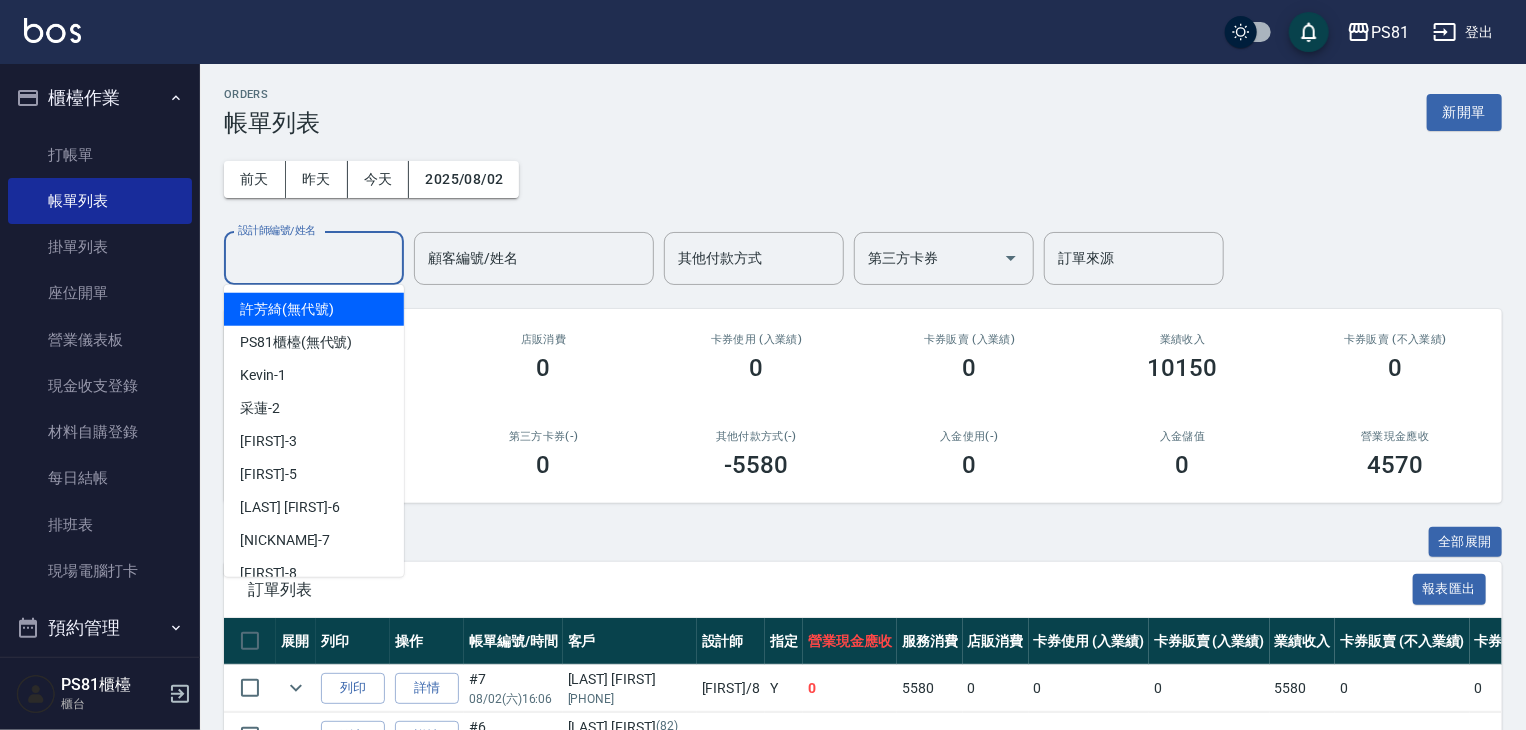 click on "設計師編號/姓名" at bounding box center [314, 258] 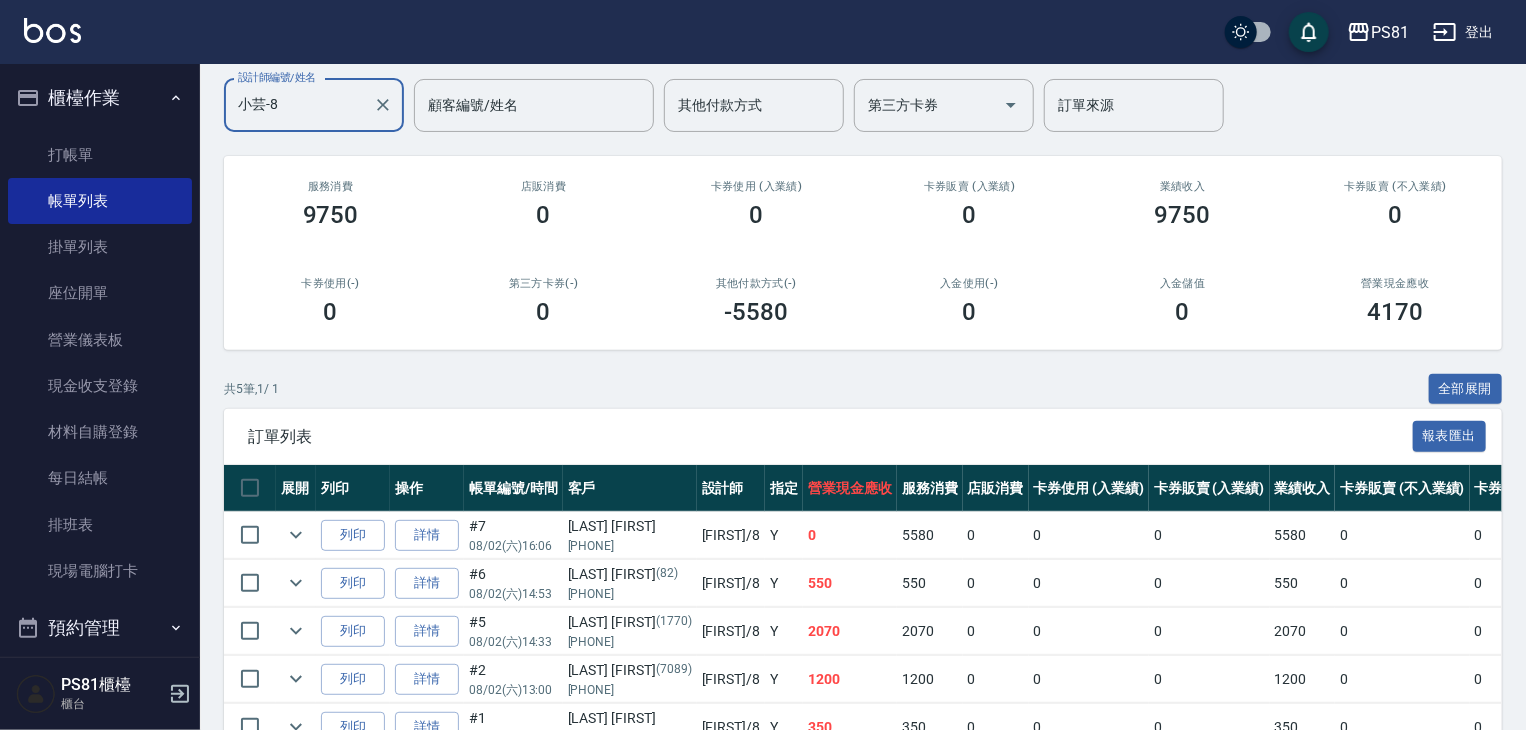 scroll, scrollTop: 266, scrollLeft: 0, axis: vertical 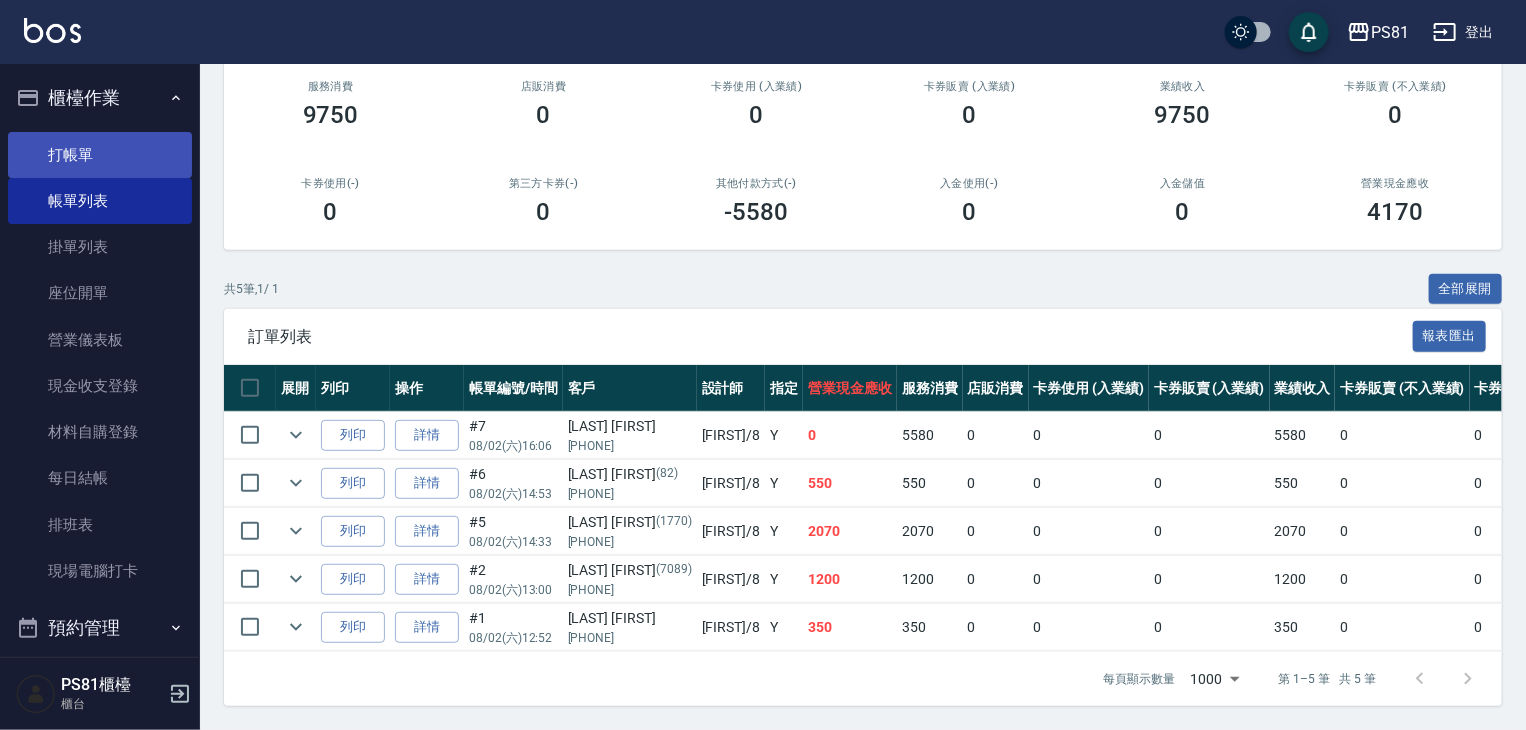 type on "小芸-8" 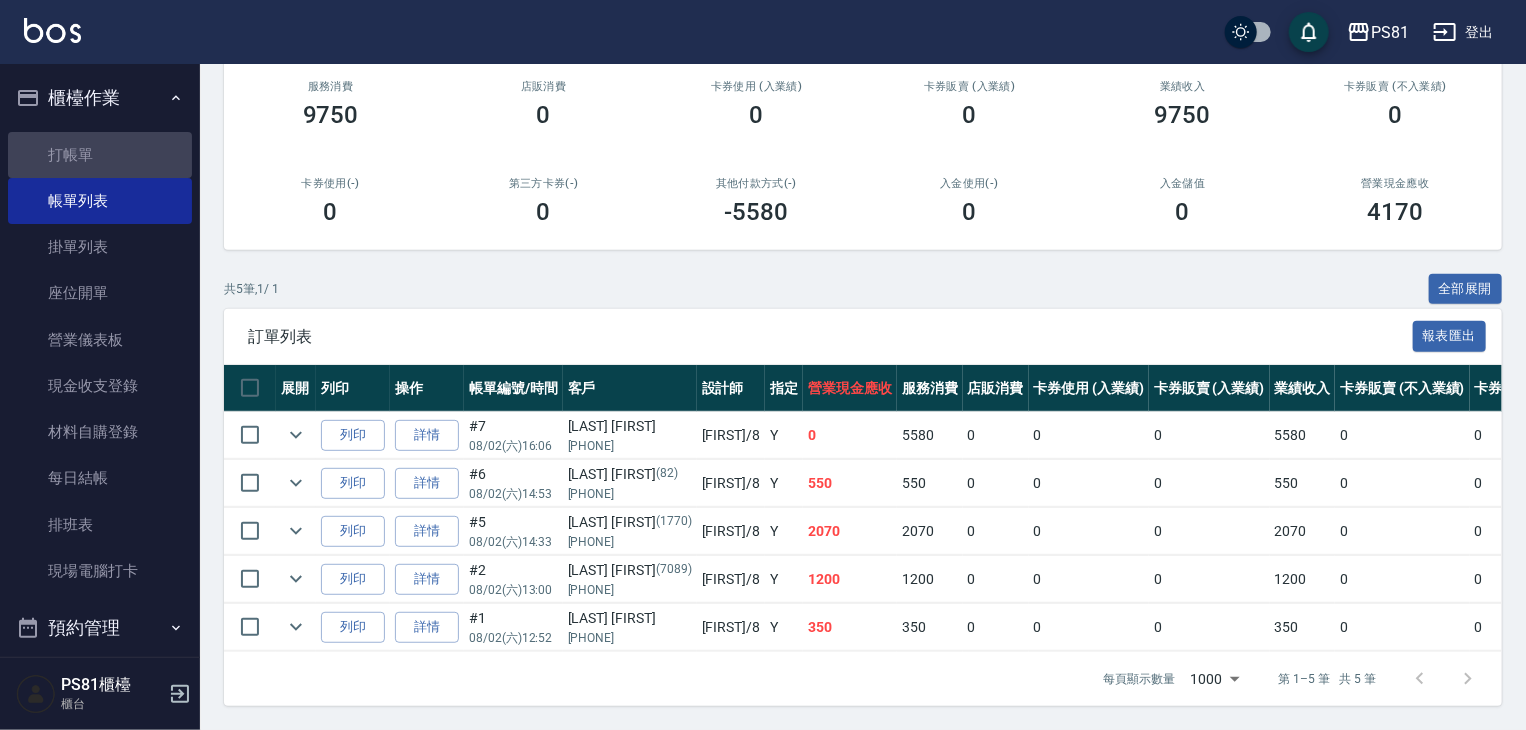 drag, startPoint x: 148, startPoint y: 157, endPoint x: 288, endPoint y: 141, distance: 140.91132 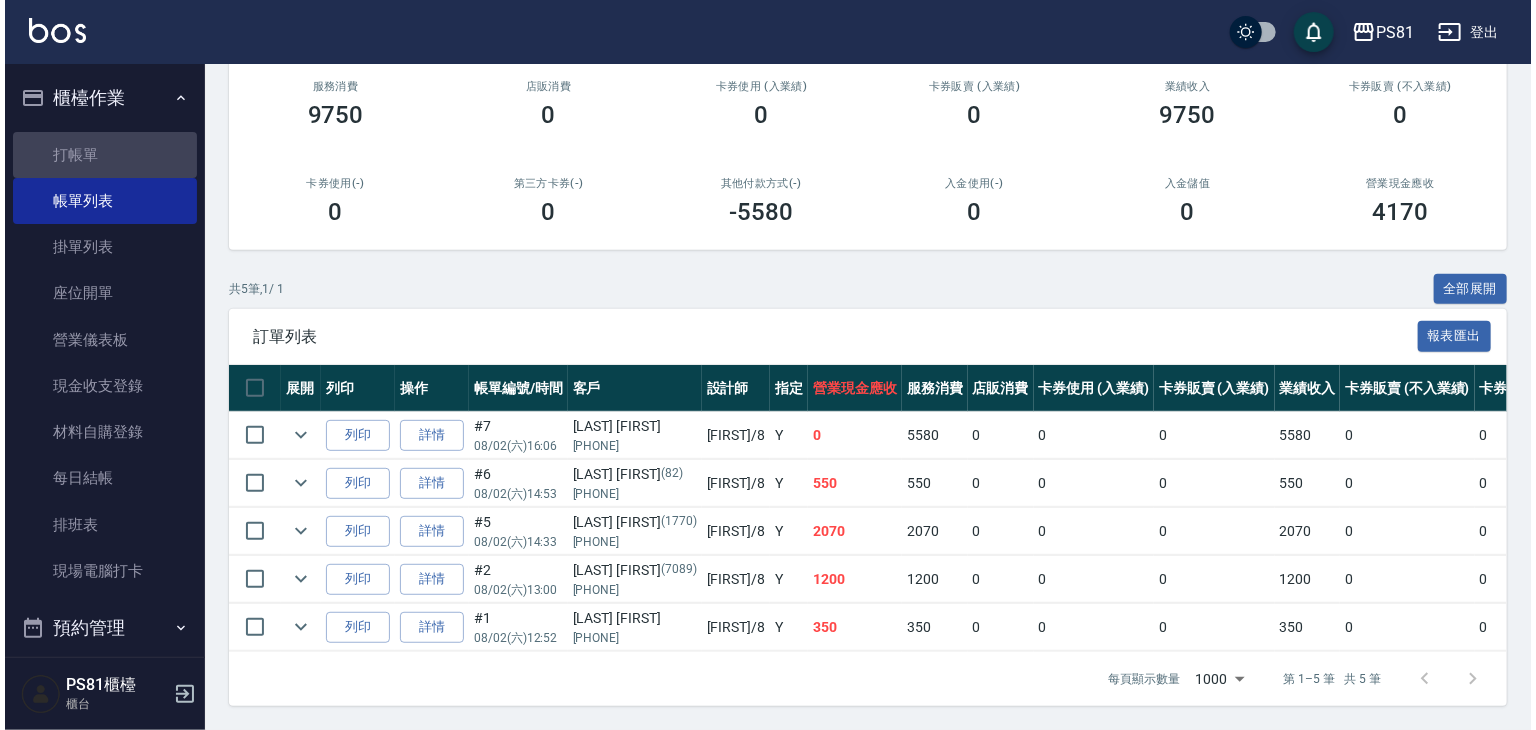 scroll, scrollTop: 0, scrollLeft: 0, axis: both 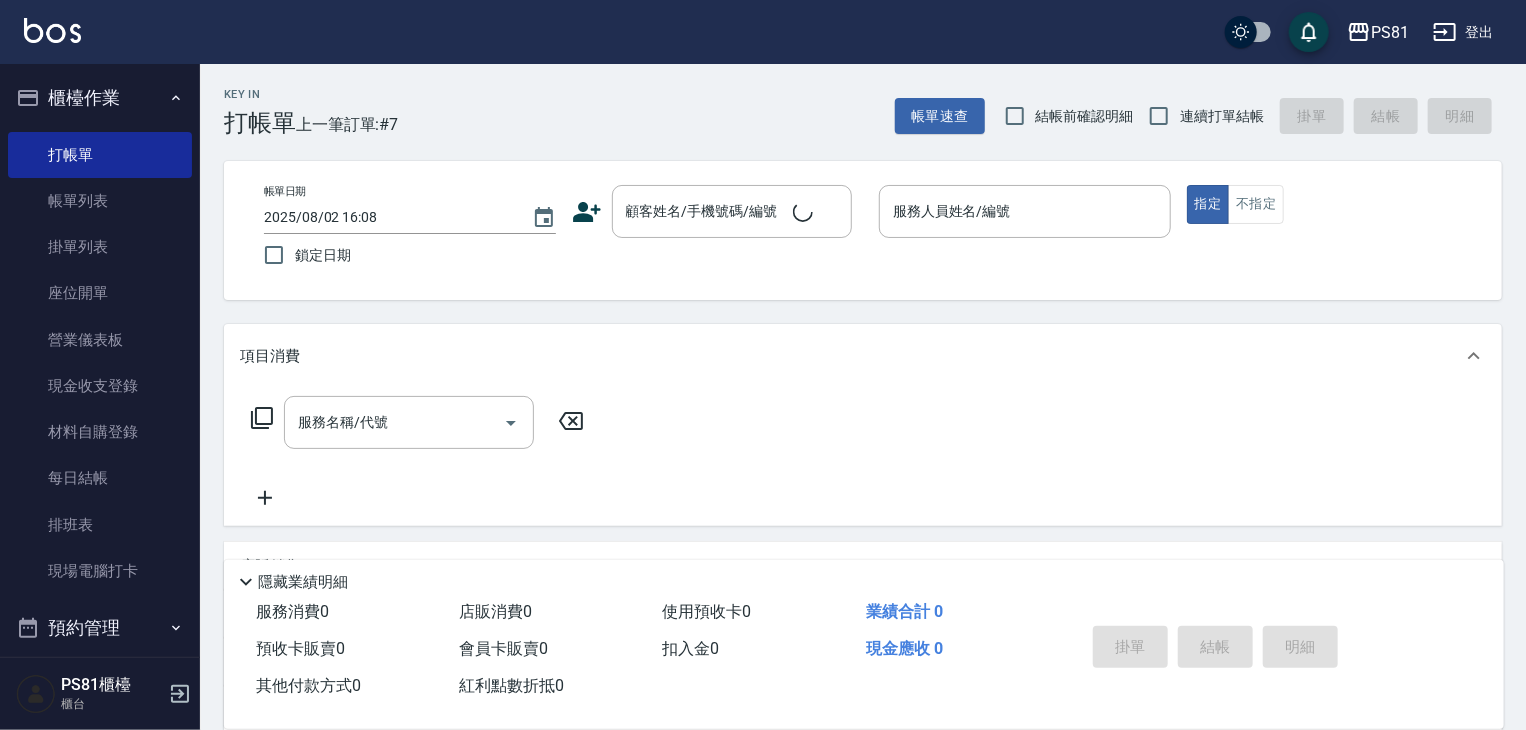 click on "Key In 打帳單 上一筆訂單:#7 帳單速查 結帳前確認明細 連續打單結帳 掛單 結帳 明細" at bounding box center (851, 100) 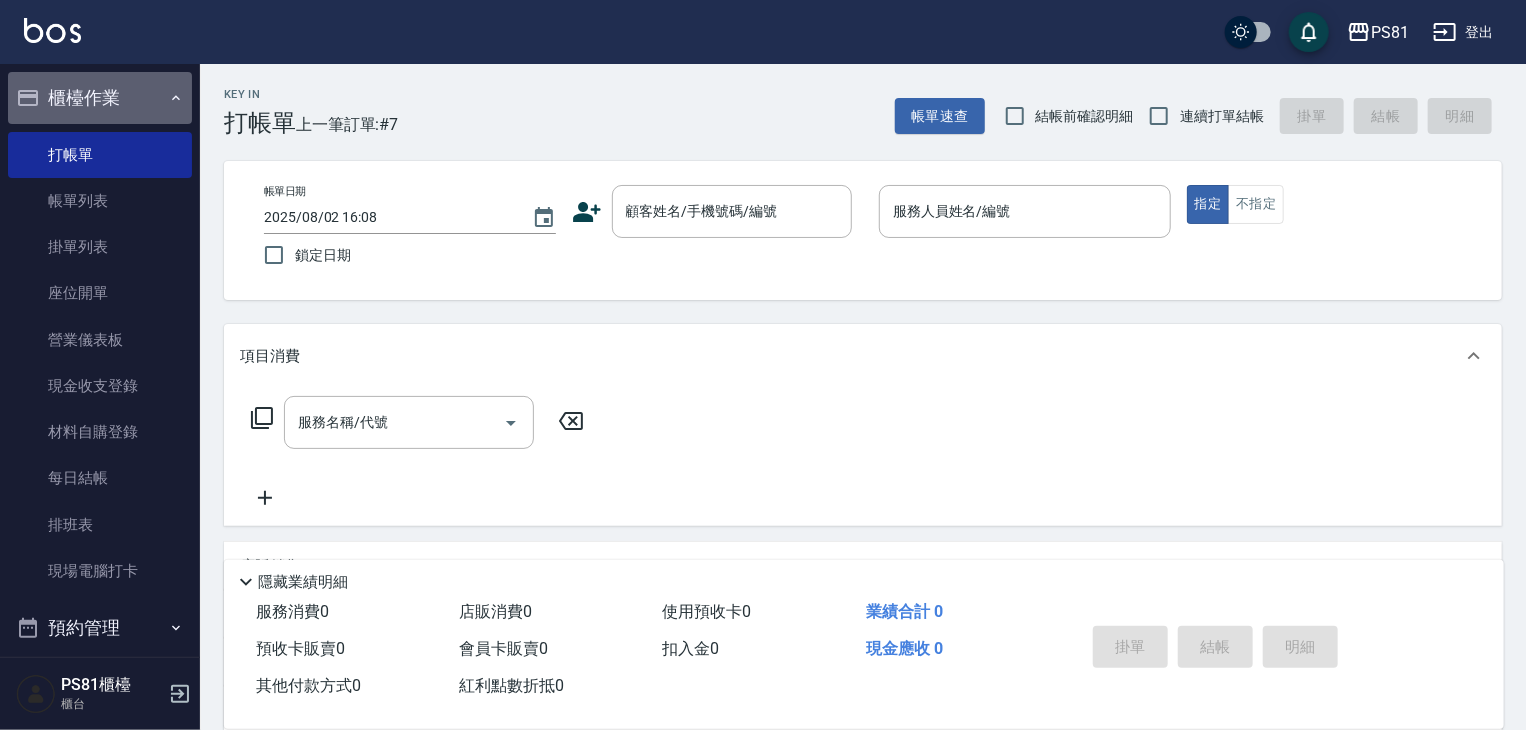 click on "櫃檯作業" at bounding box center [100, 98] 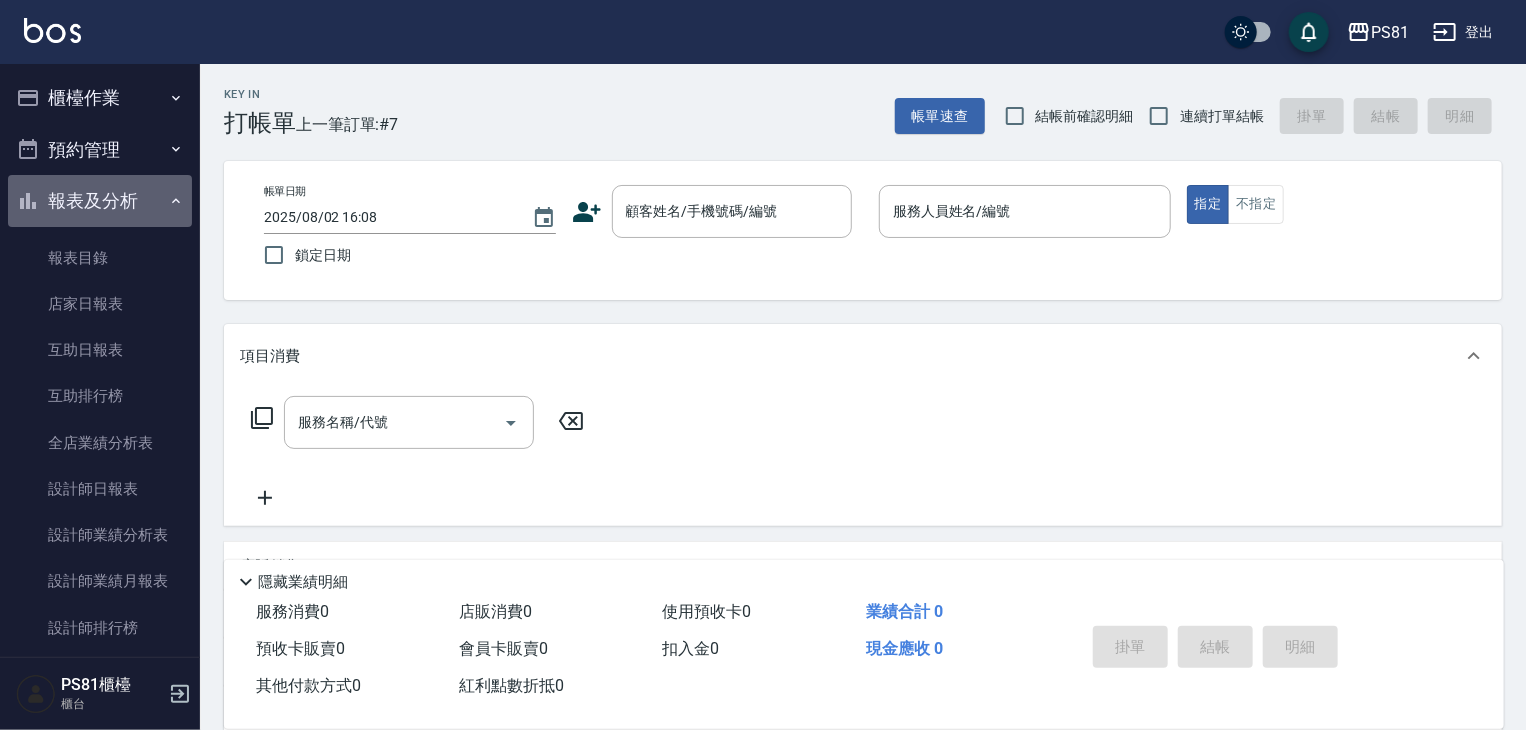 click on "報表及分析" at bounding box center [100, 201] 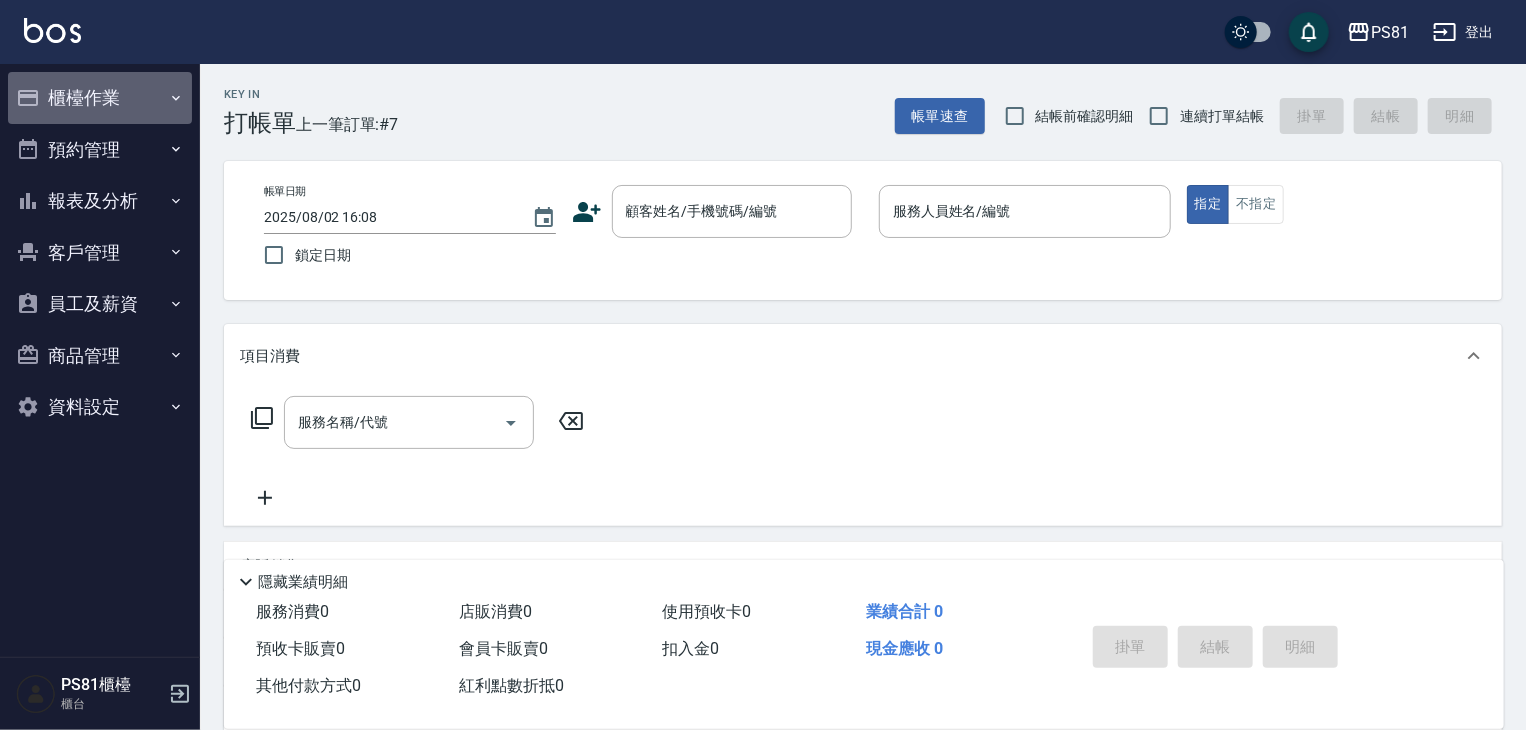 click on "櫃檯作業" at bounding box center [100, 98] 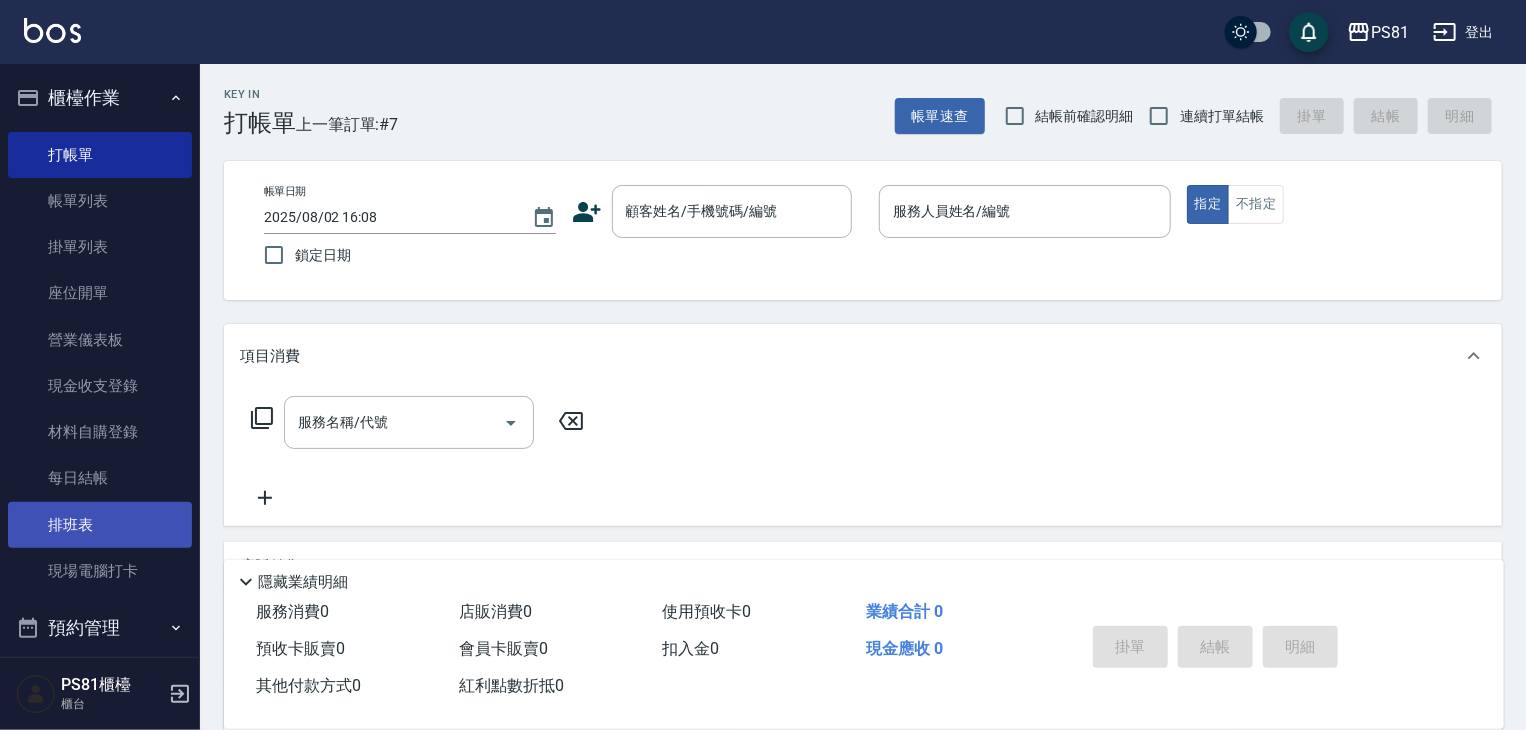 click on "排班表" at bounding box center [100, 525] 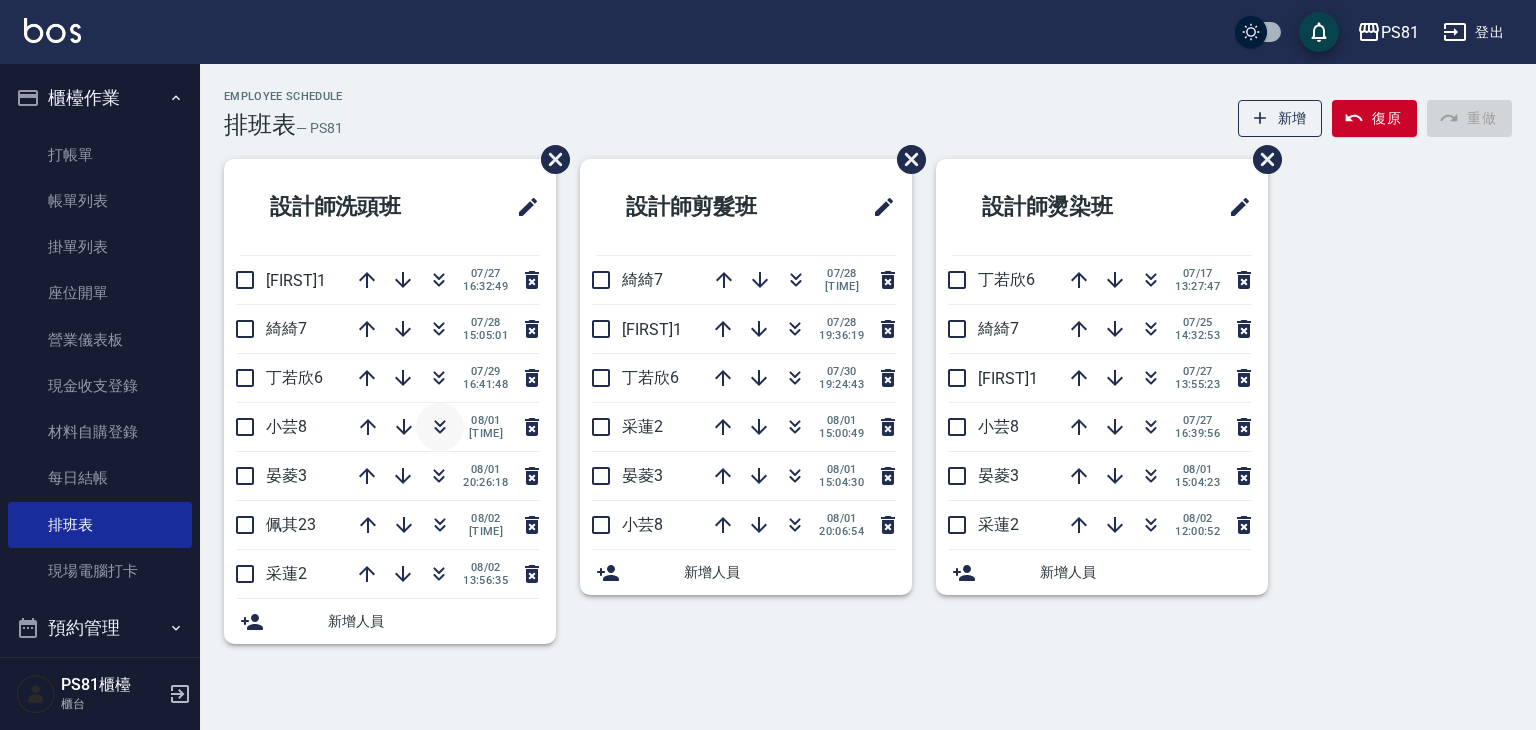 click 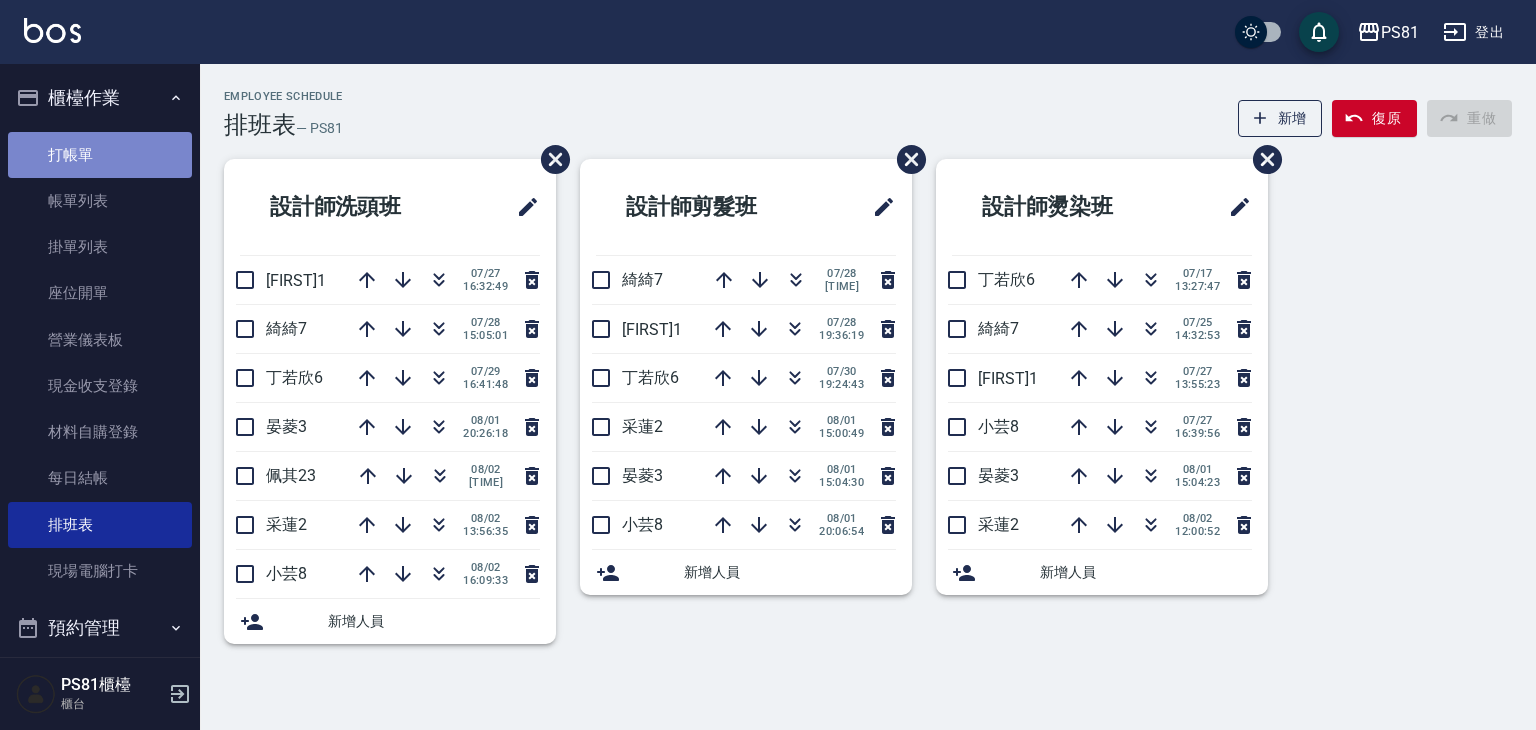 click on "打帳單" at bounding box center [100, 155] 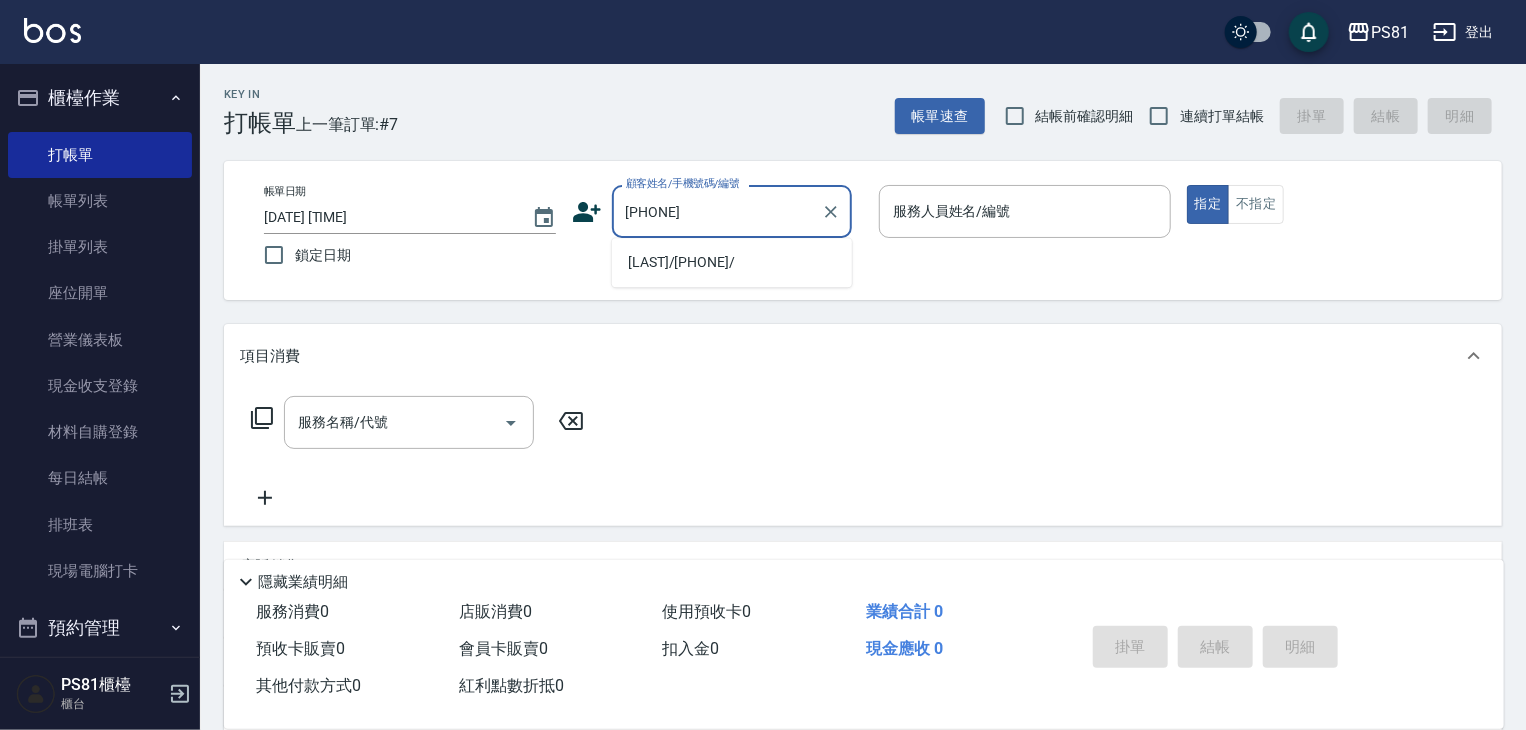 click on "[LAST]/[PHONE]/" at bounding box center [732, 262] 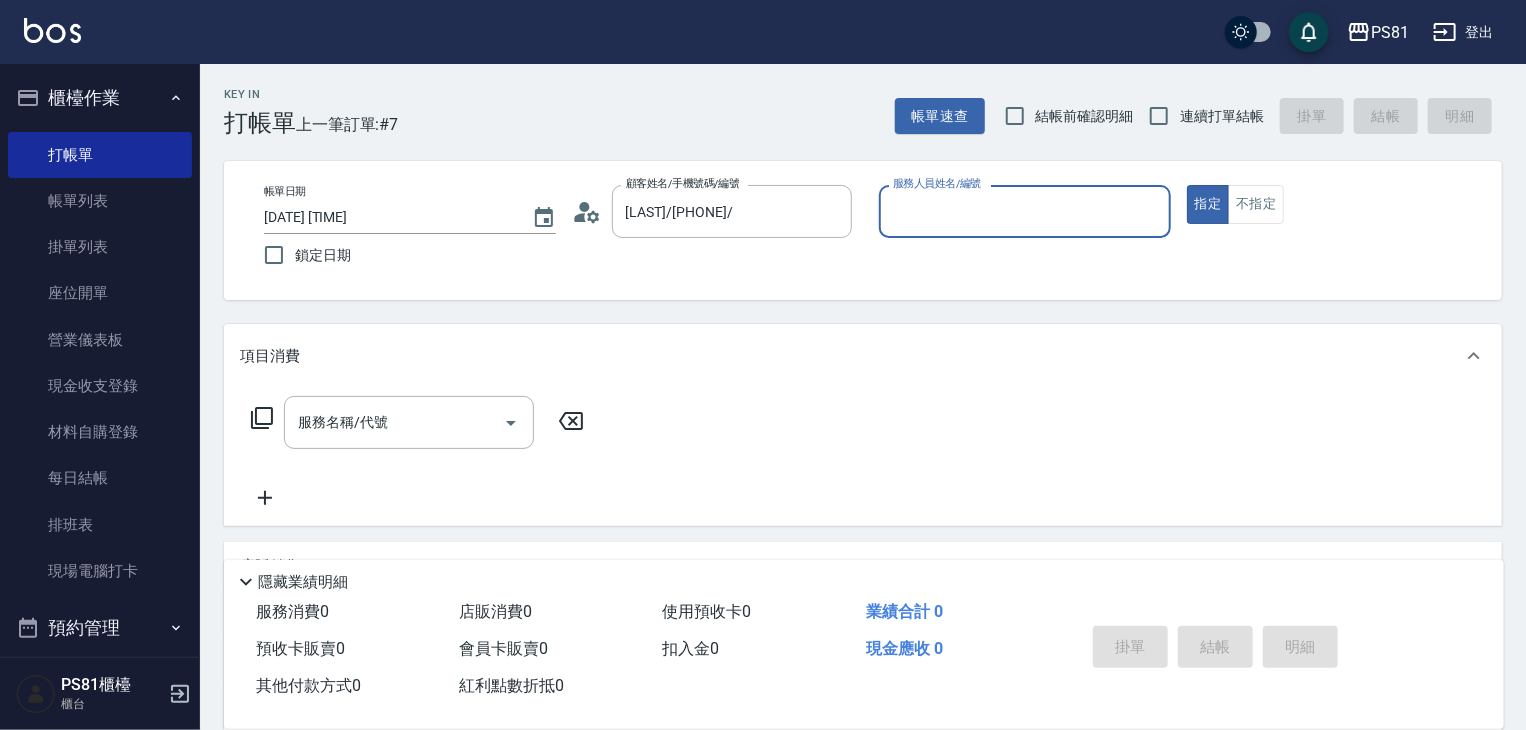 click 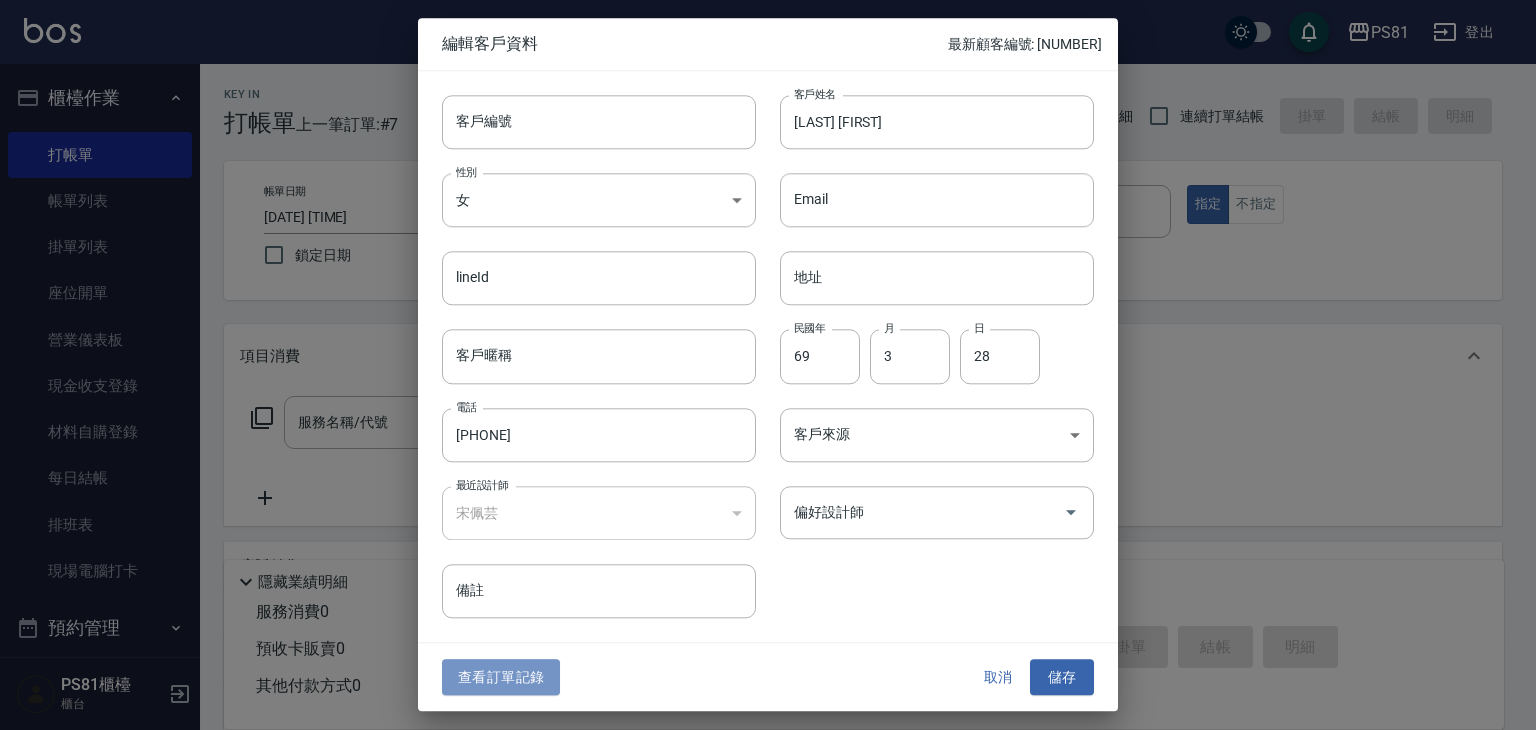 click on "查看訂單記錄" at bounding box center (501, 677) 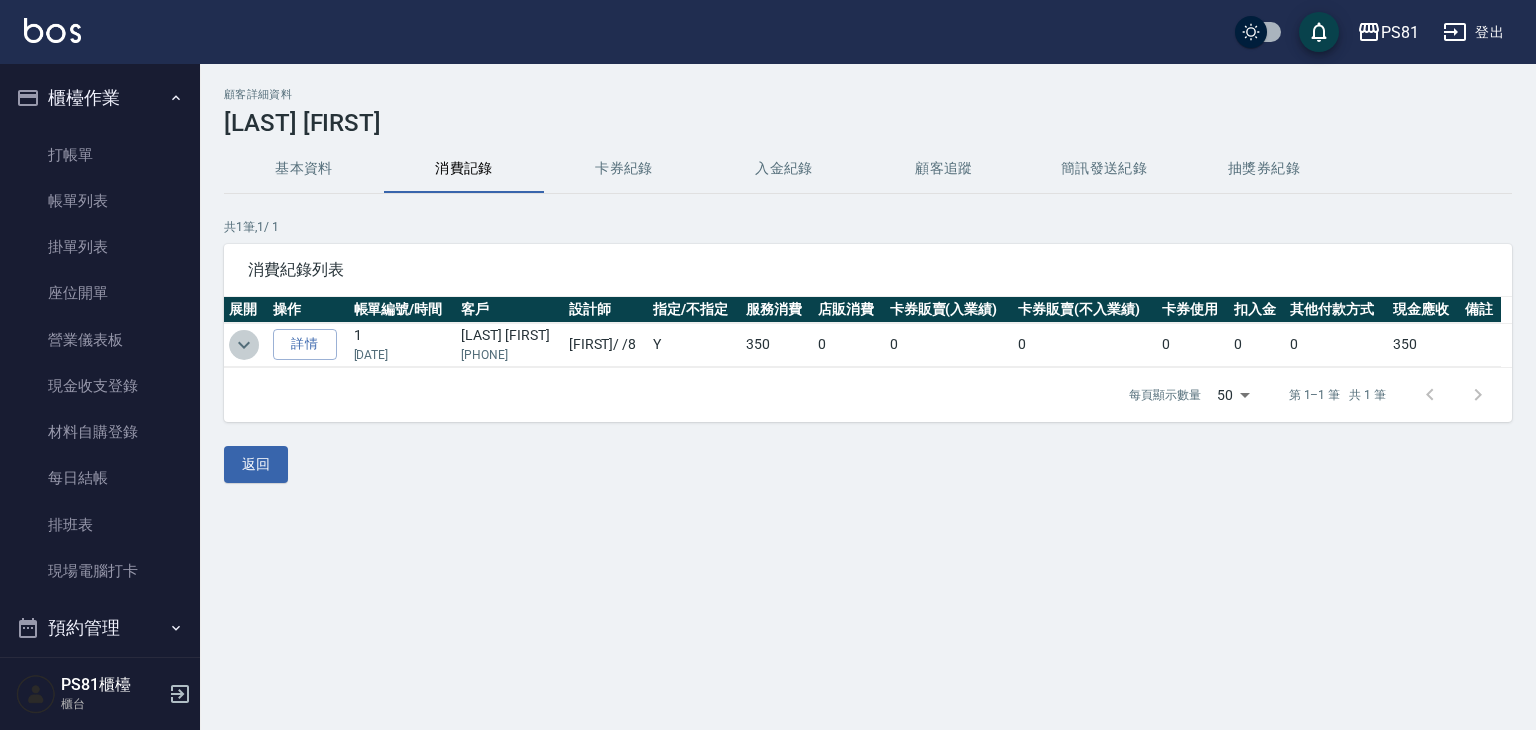 click 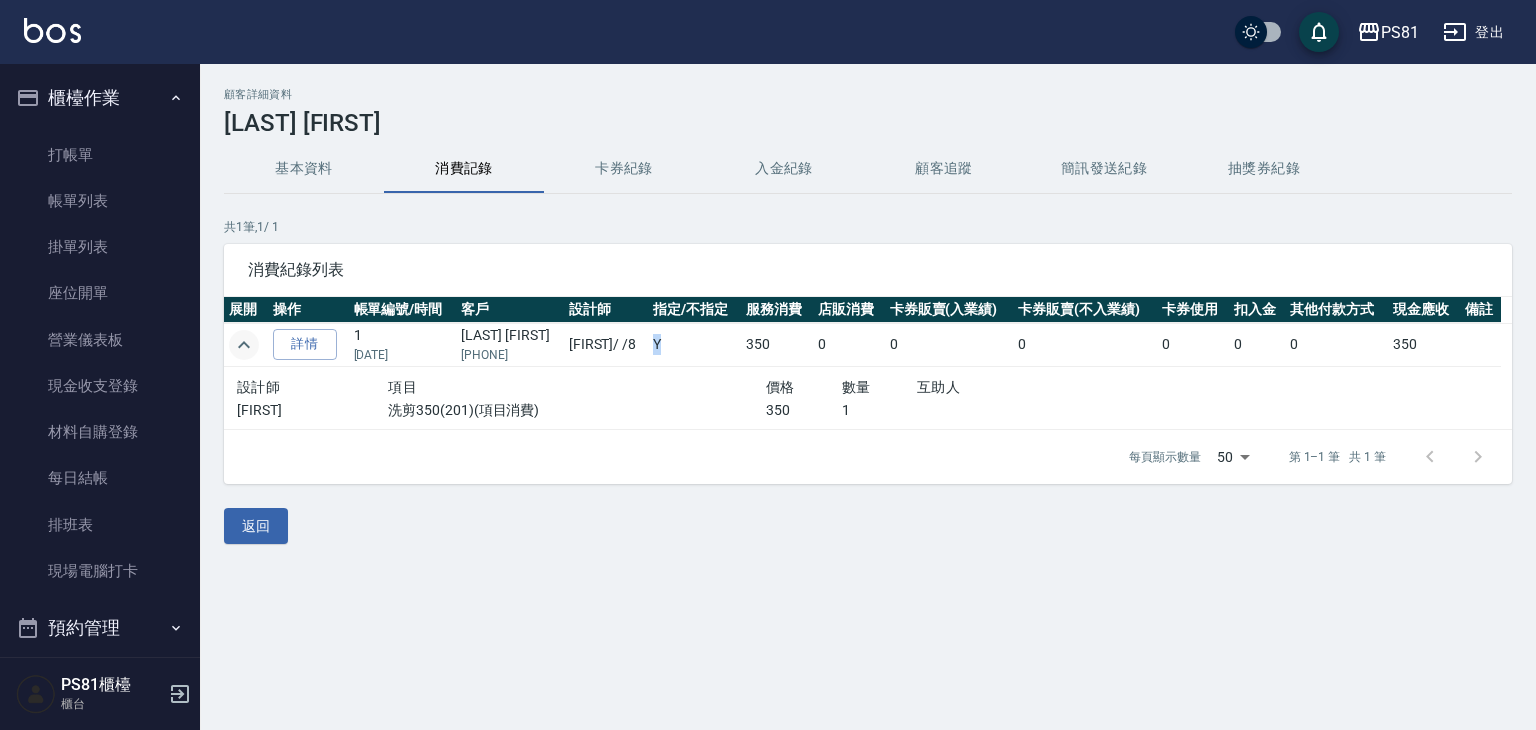 drag, startPoint x: 622, startPoint y: 339, endPoint x: 658, endPoint y: 334, distance: 36.345562 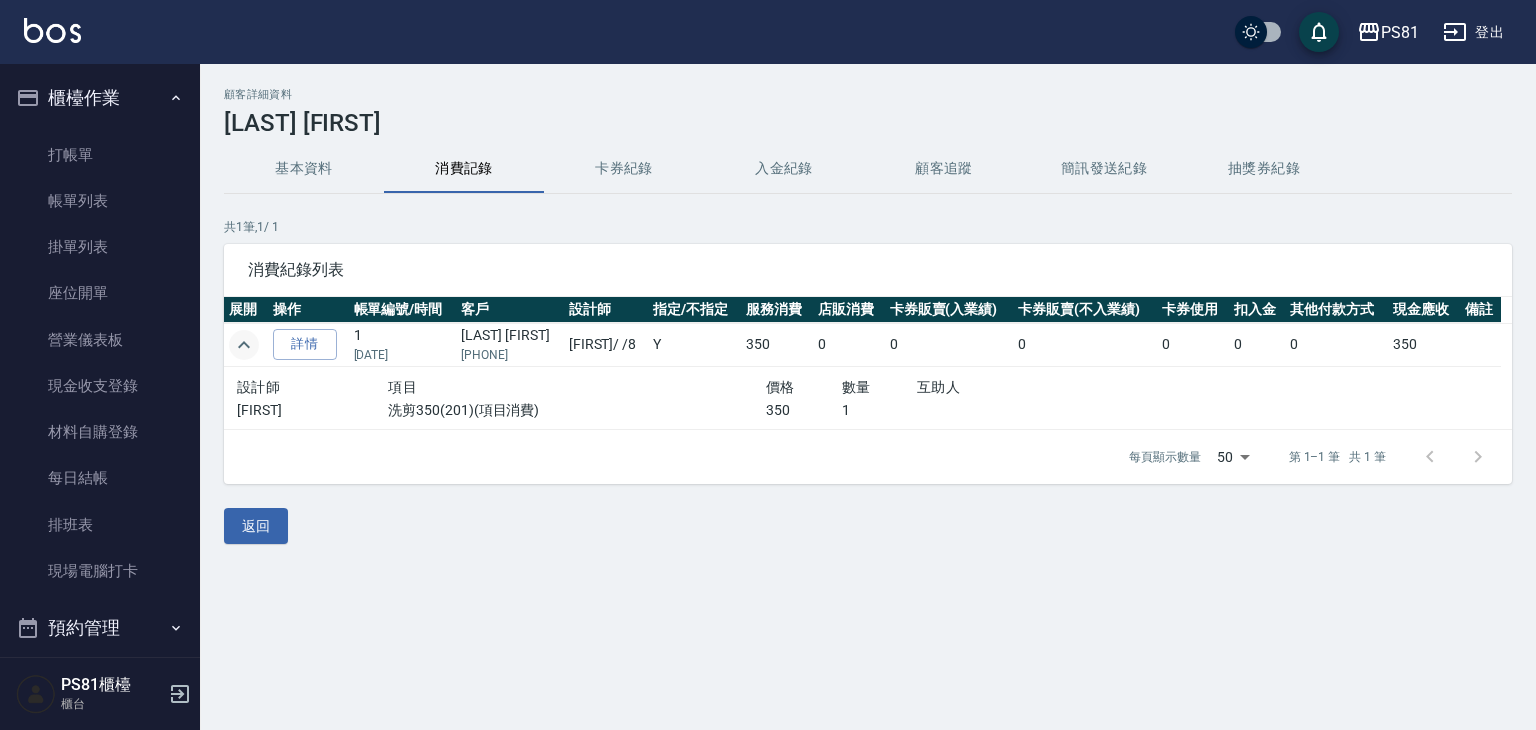 click on "洗剪350(201)(項目消費)" at bounding box center (577, 410) 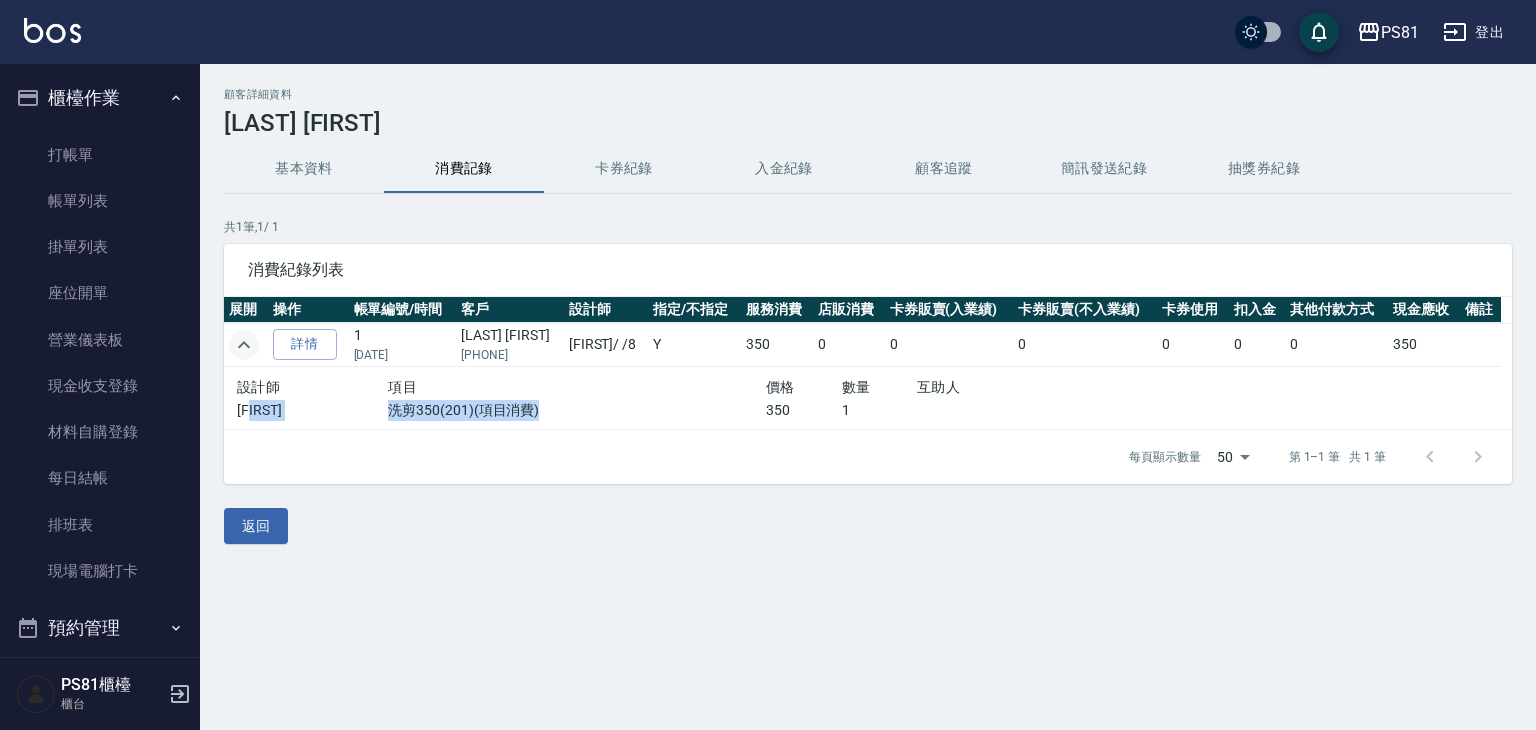drag, startPoint x: 379, startPoint y: 409, endPoint x: 548, endPoint y: 414, distance: 169.07394 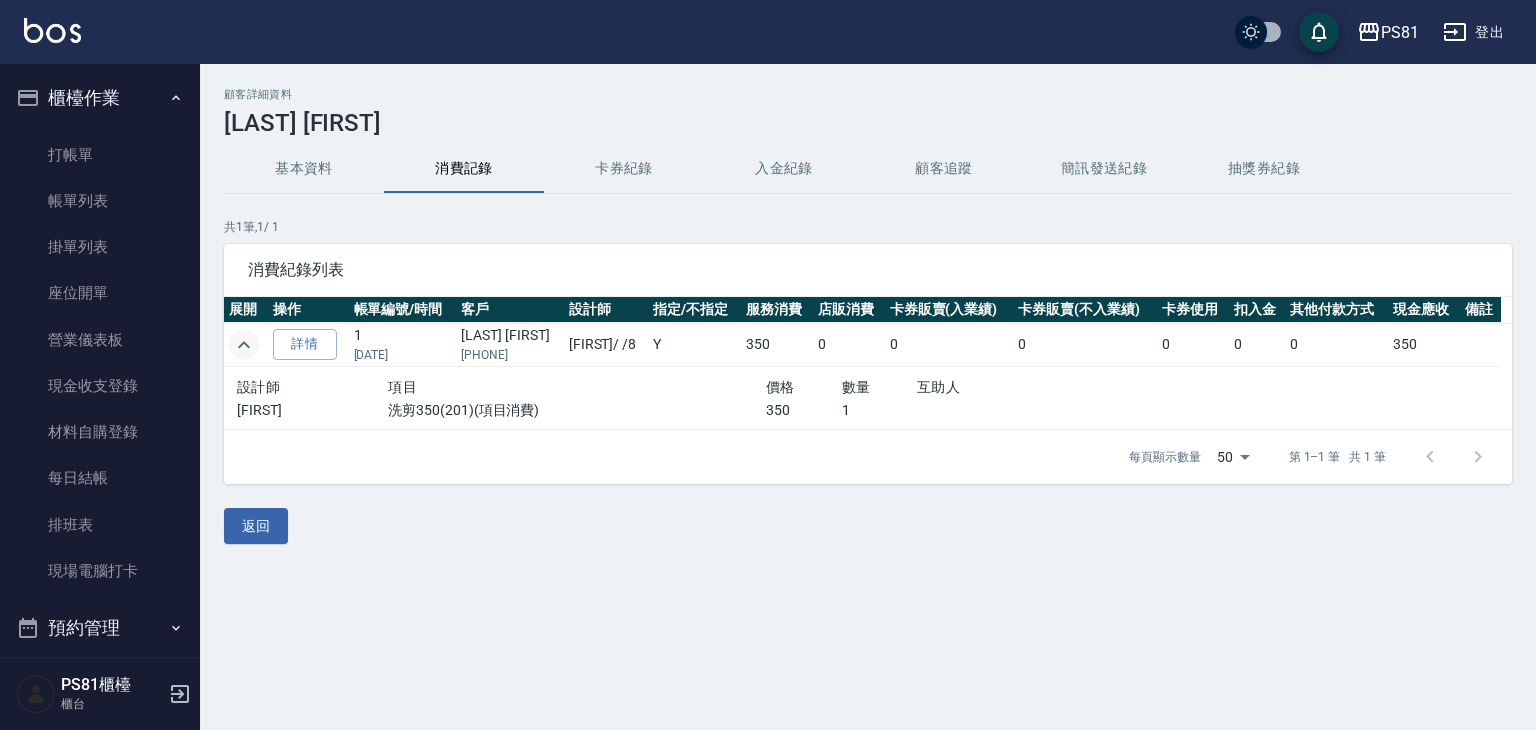 click on "基本資料" at bounding box center [304, 169] 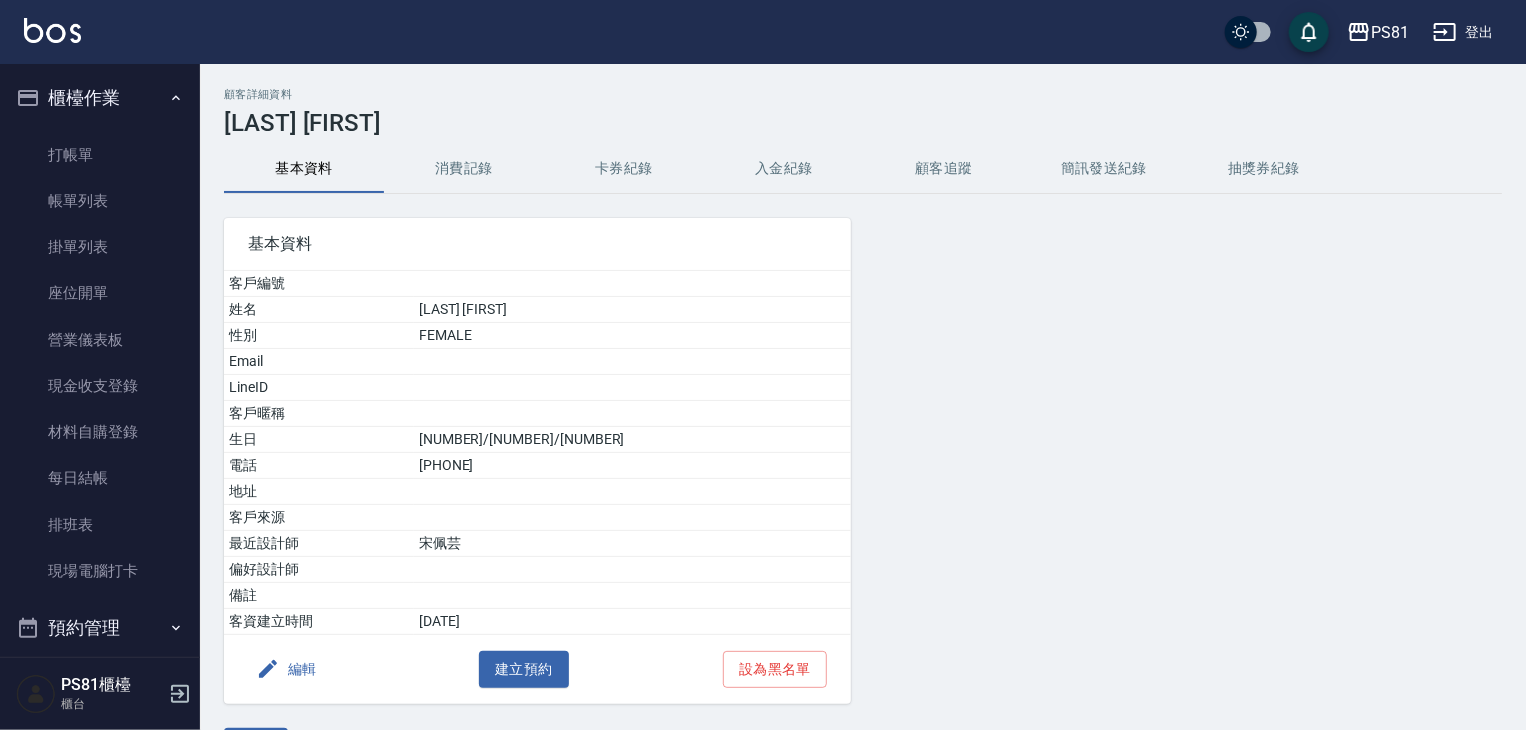 click on "消費記錄" at bounding box center (464, 169) 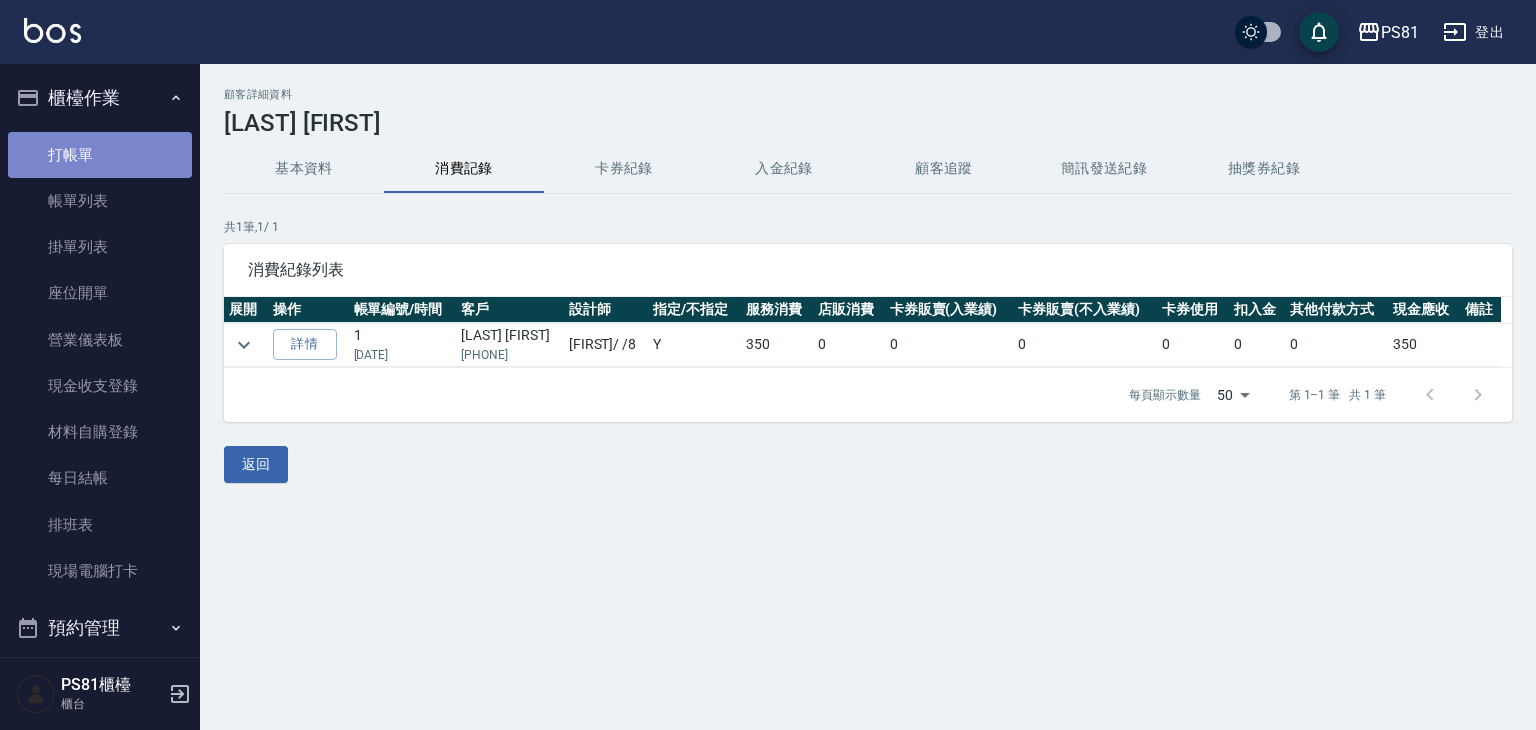 click on "打帳單" at bounding box center [100, 155] 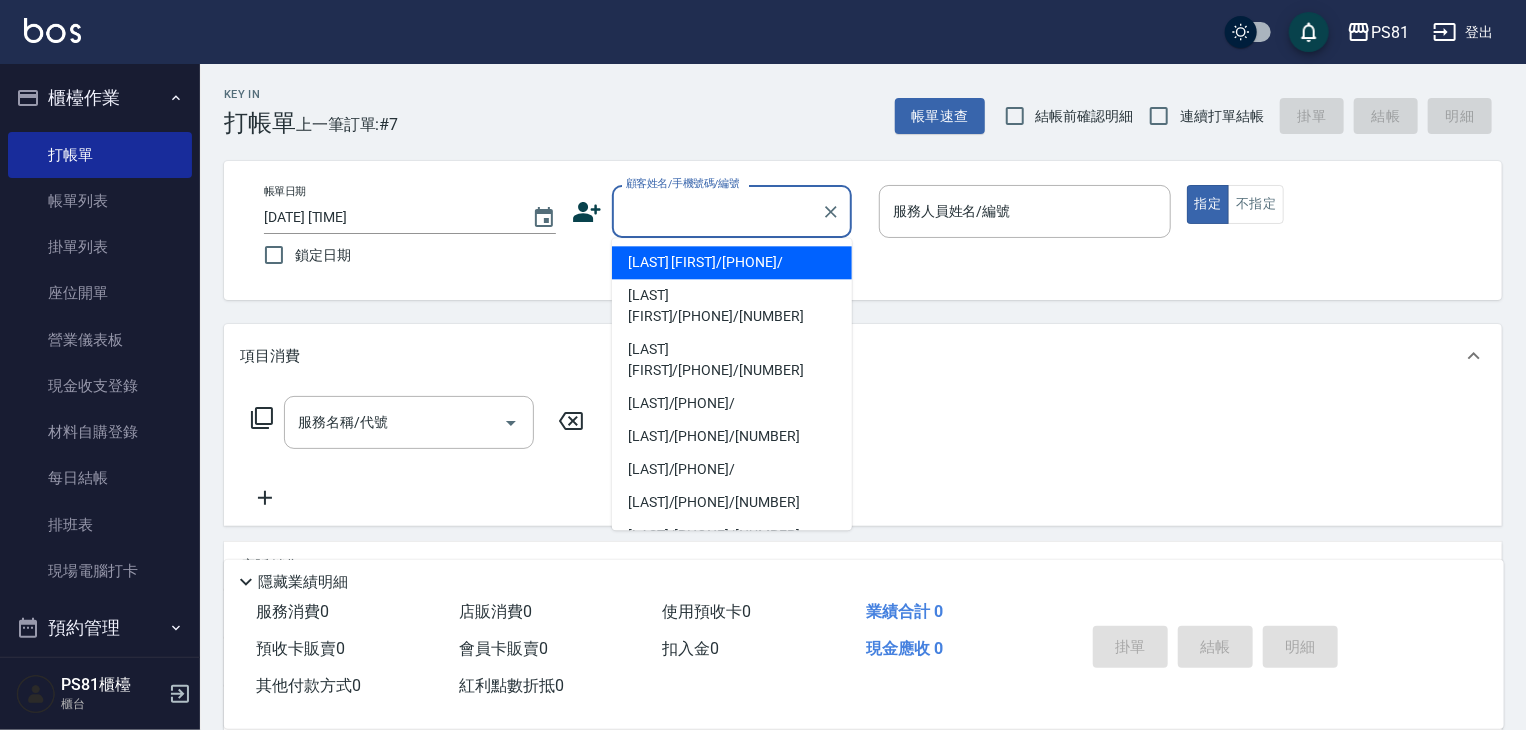 click on "顧客姓名/手機號碼/編號" at bounding box center (717, 211) 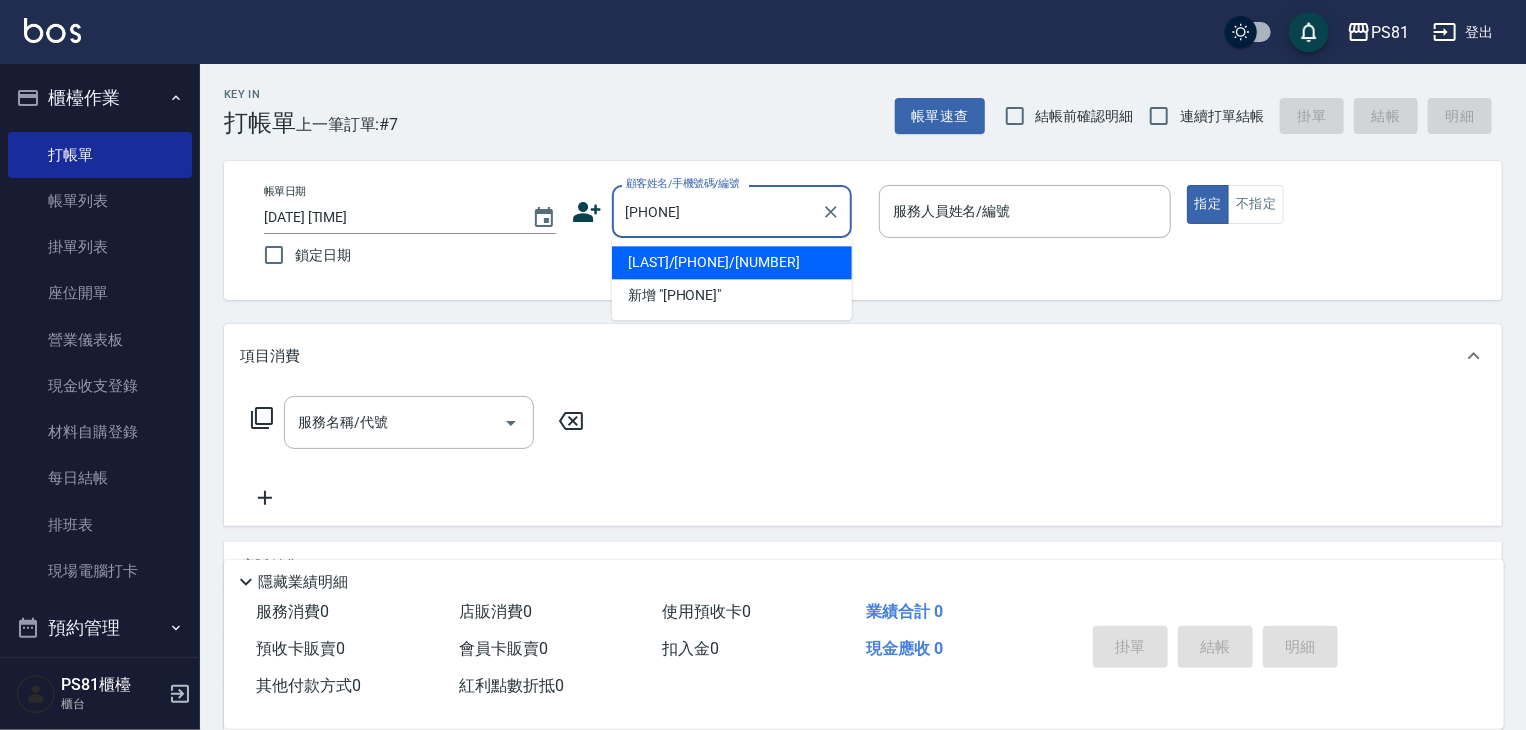click on "[LAST]/[PHONE]/[NUMBER]" at bounding box center (732, 262) 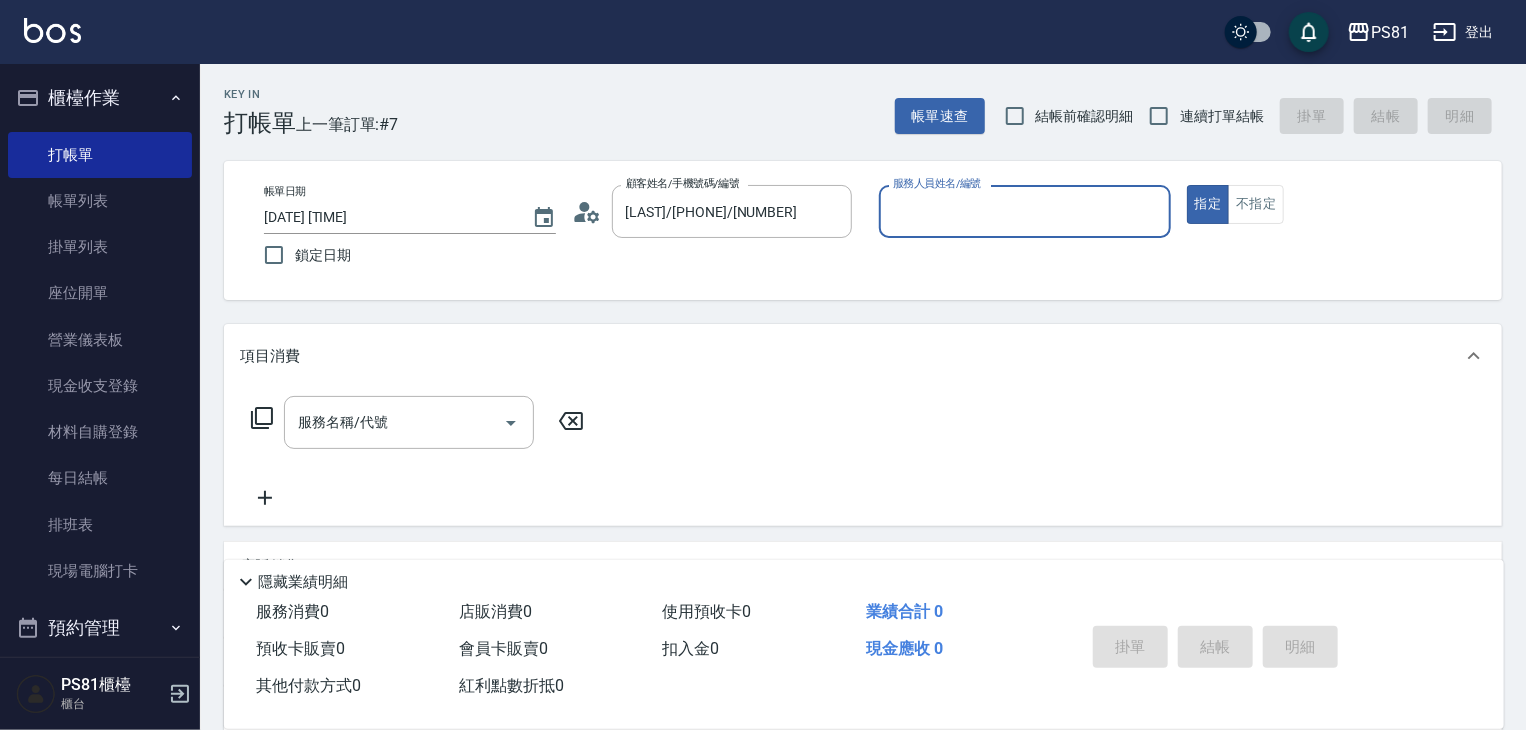 click 